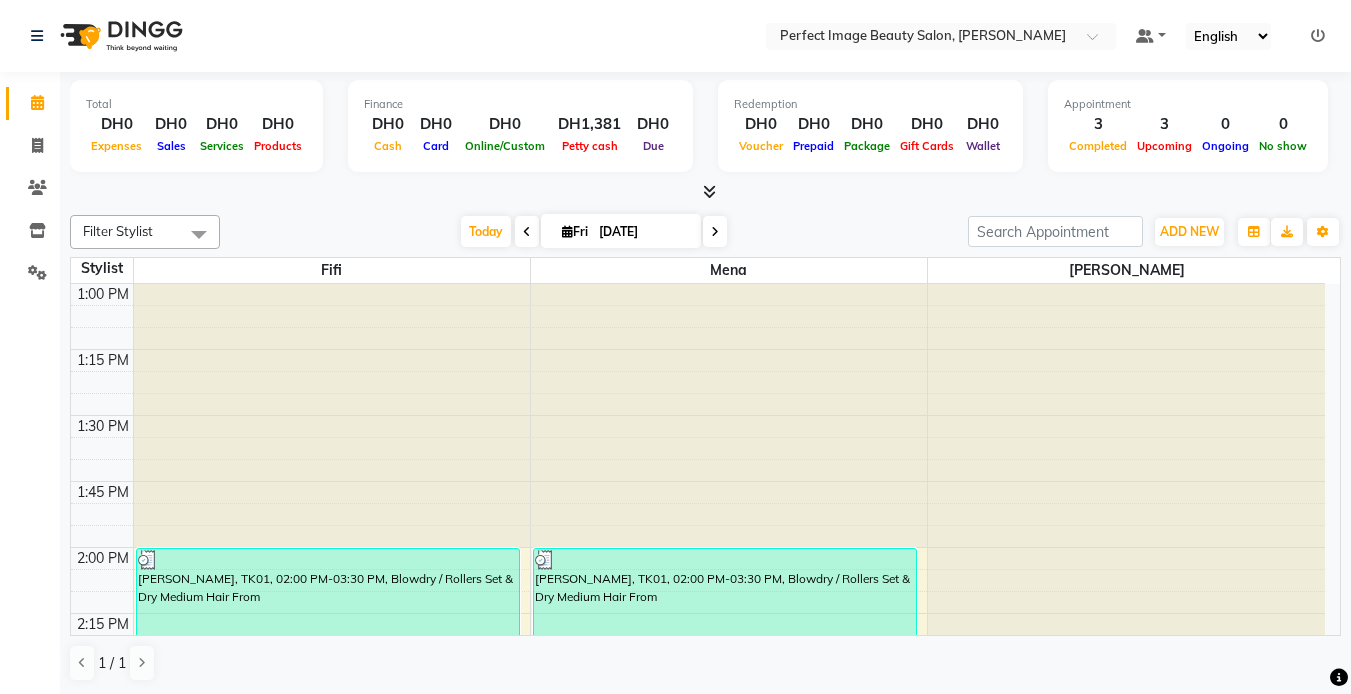 scroll, scrollTop: 0, scrollLeft: 0, axis: both 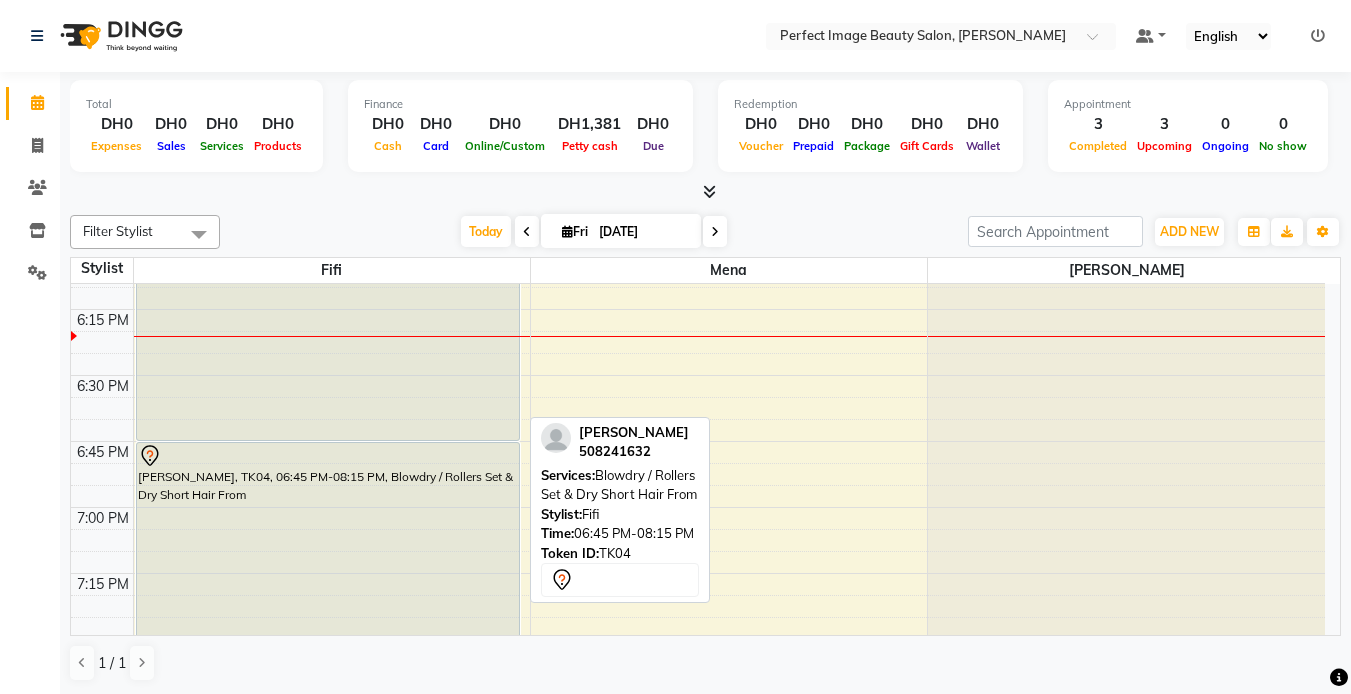 click on "[PERSON_NAME], TK04, 06:45 PM-08:15 PM, Blowdry / Rollers Set & Dry Short Hair From" at bounding box center [328, 639] 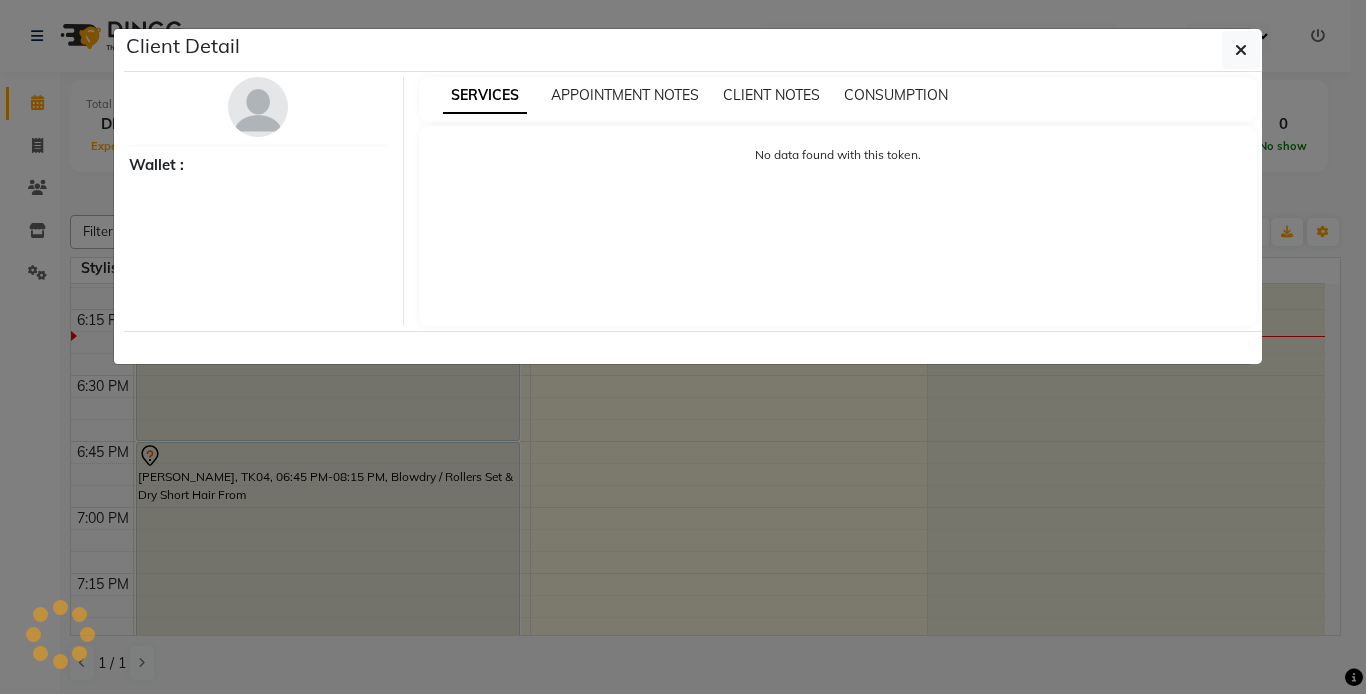 select on "7" 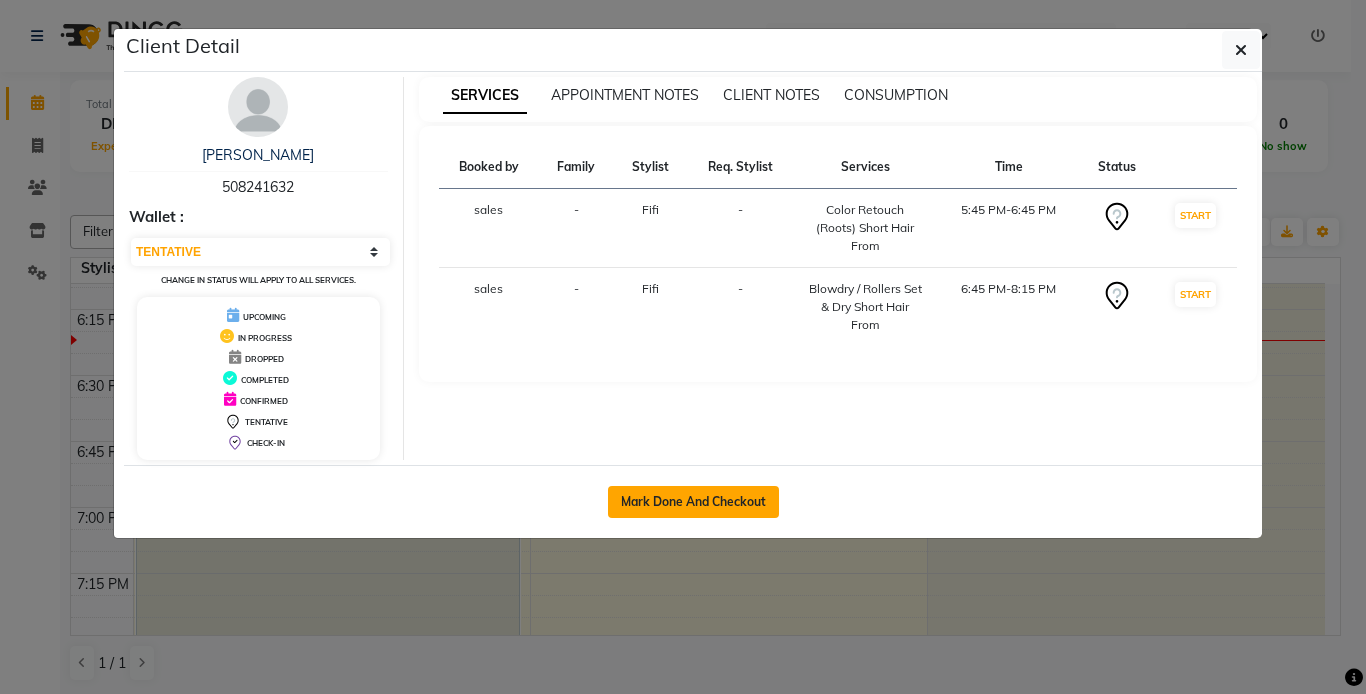 click on "Mark Done And Checkout" 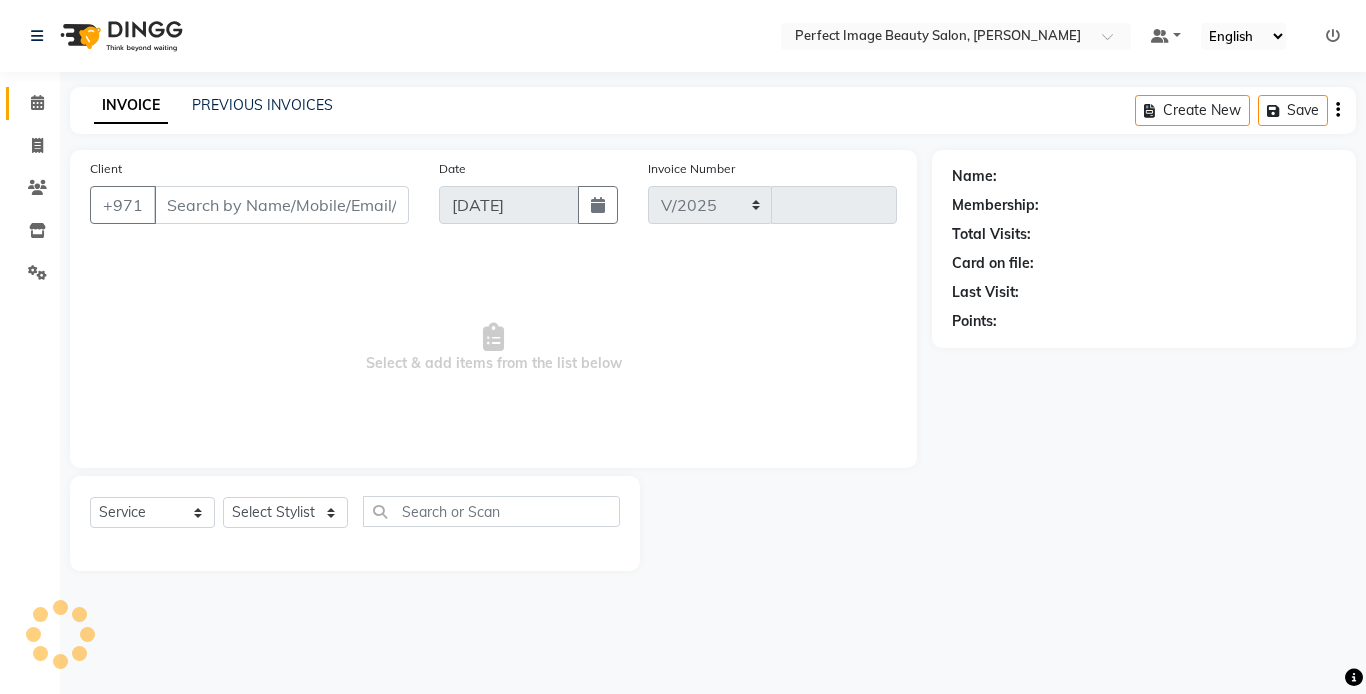 select on "8564" 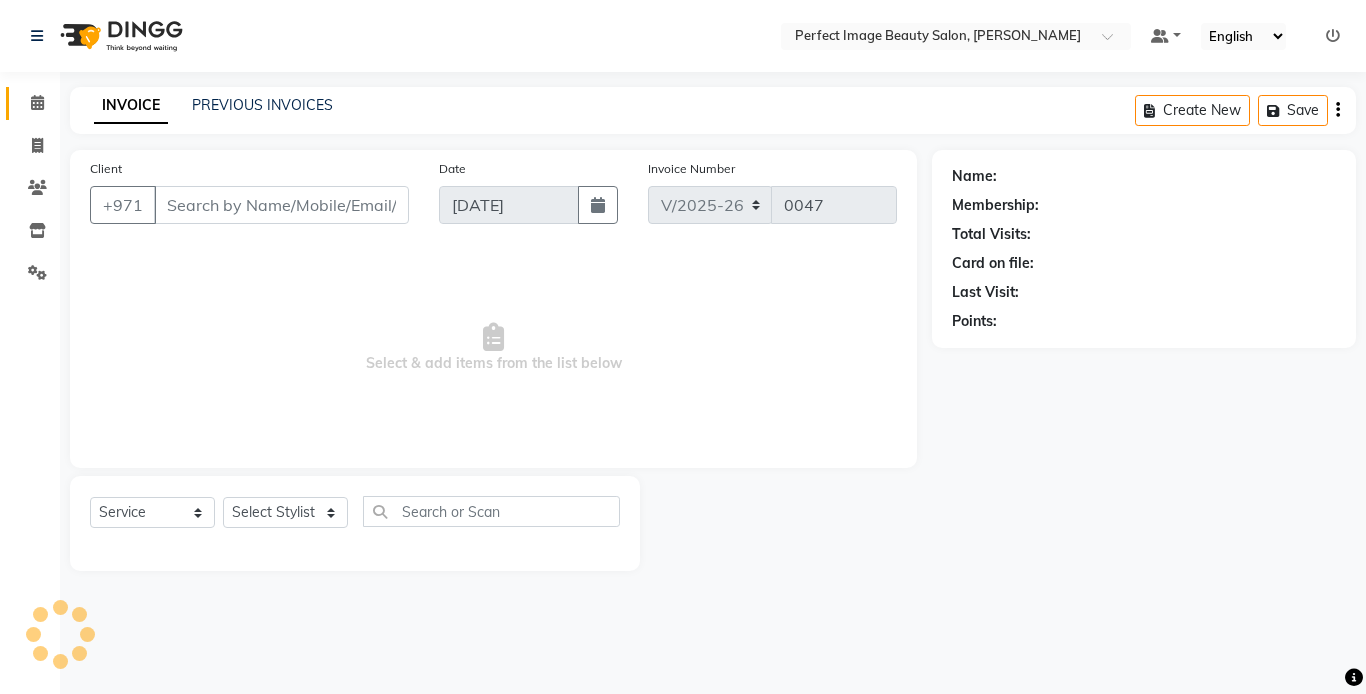 type on "50*****32" 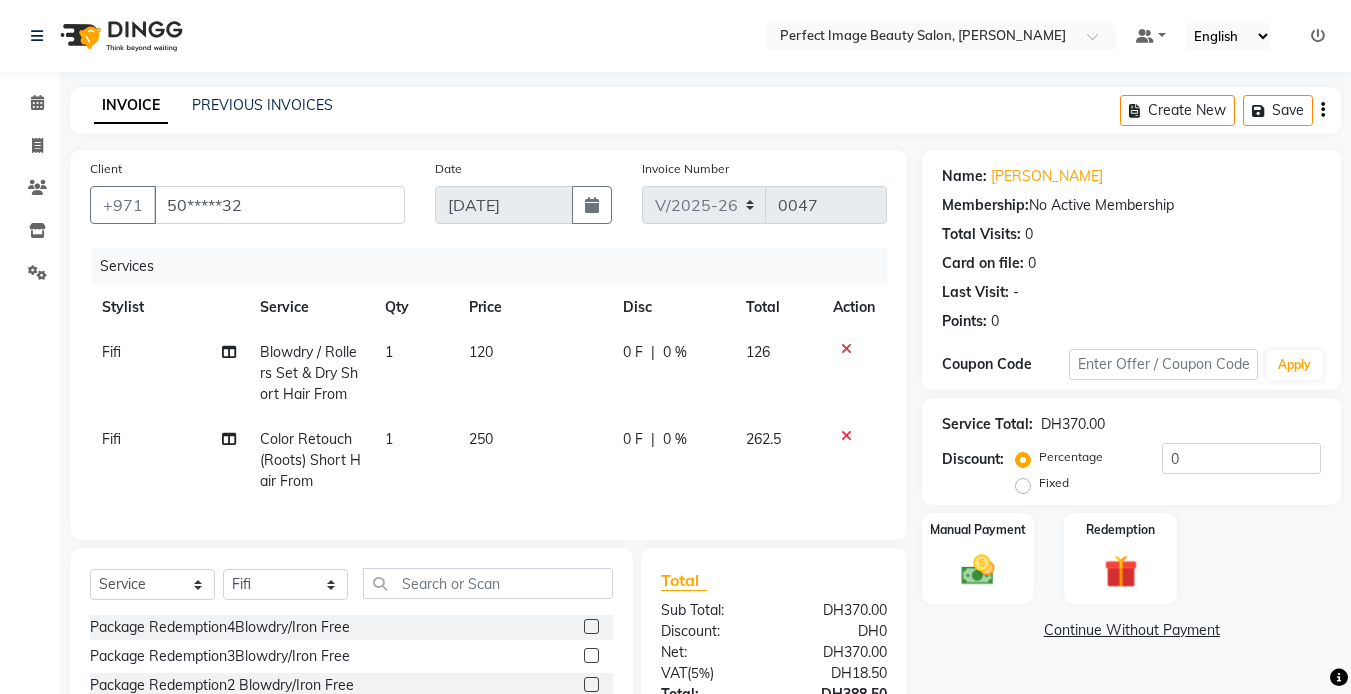 click 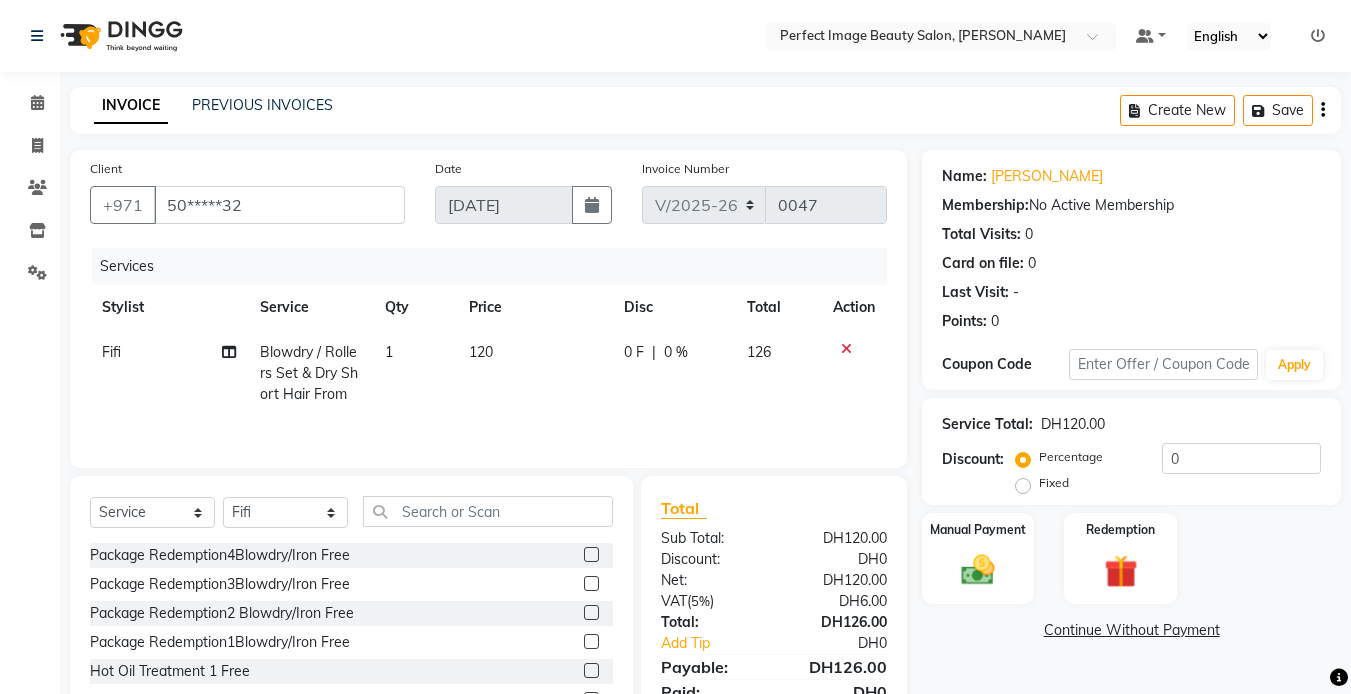 scroll, scrollTop: 107, scrollLeft: 0, axis: vertical 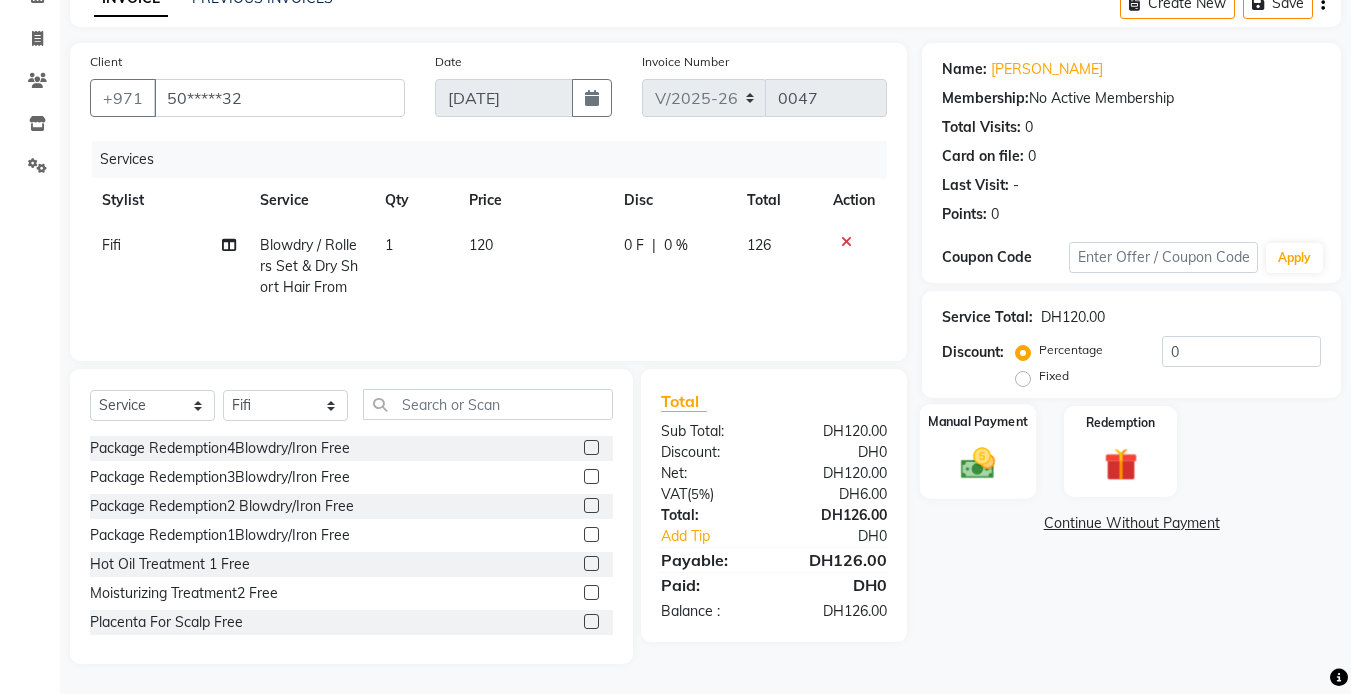 click 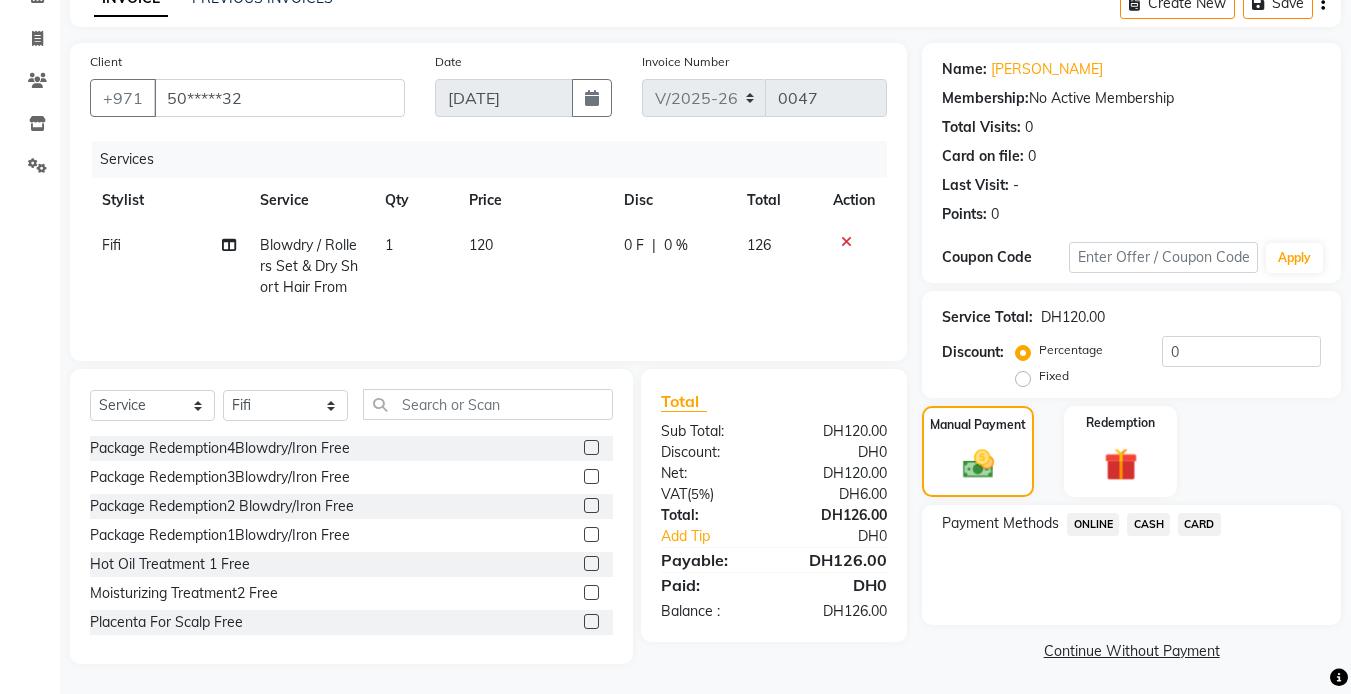 click on "CASH" 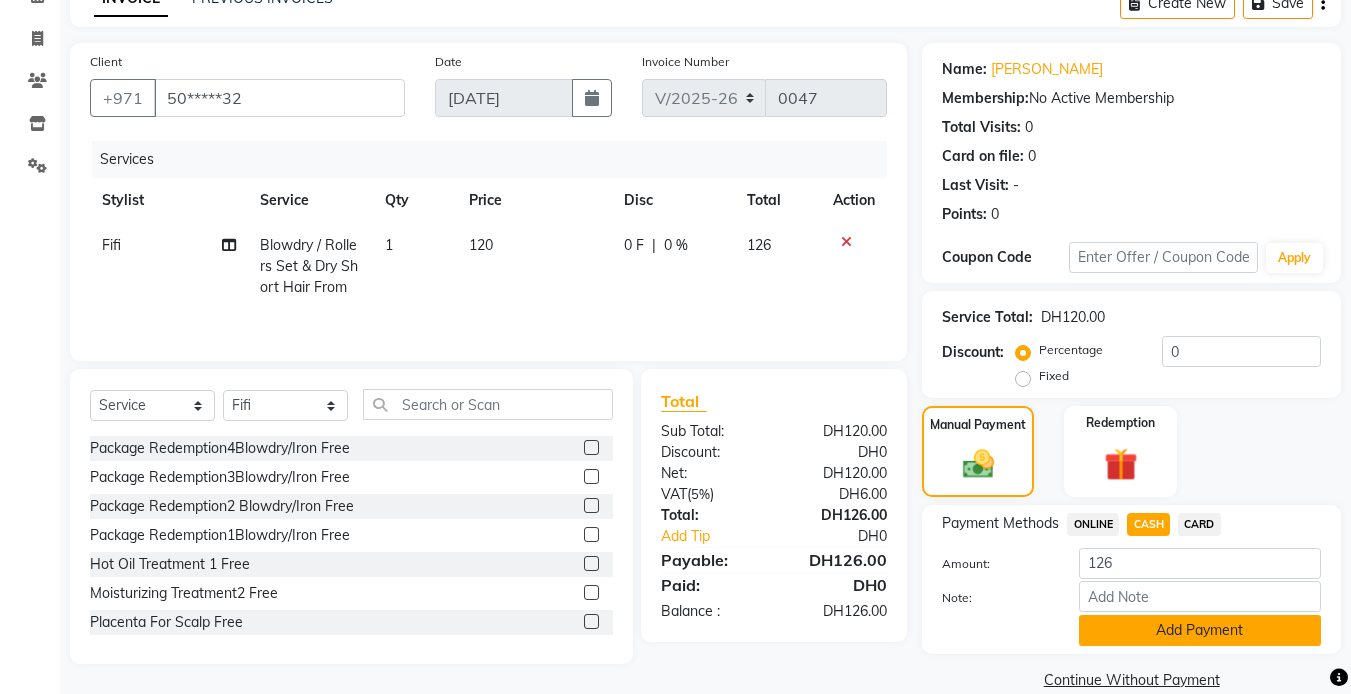 click on "Add Payment" 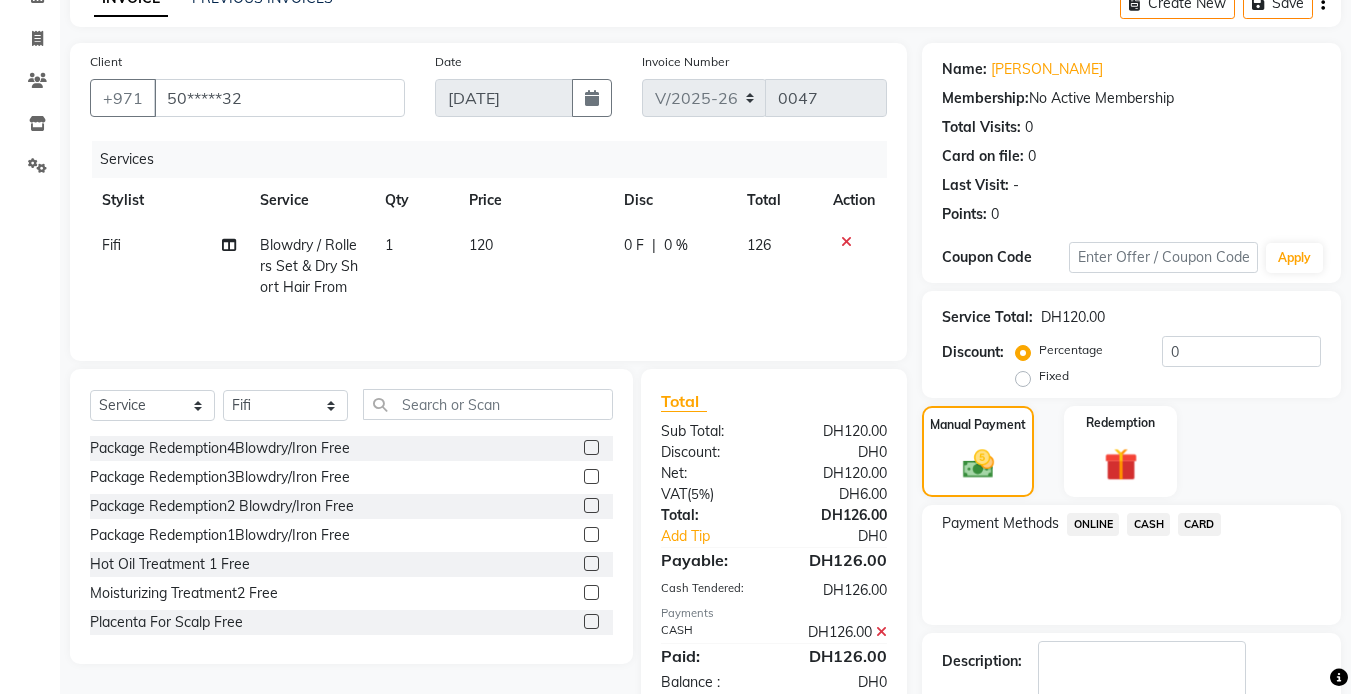 scroll, scrollTop: 222, scrollLeft: 0, axis: vertical 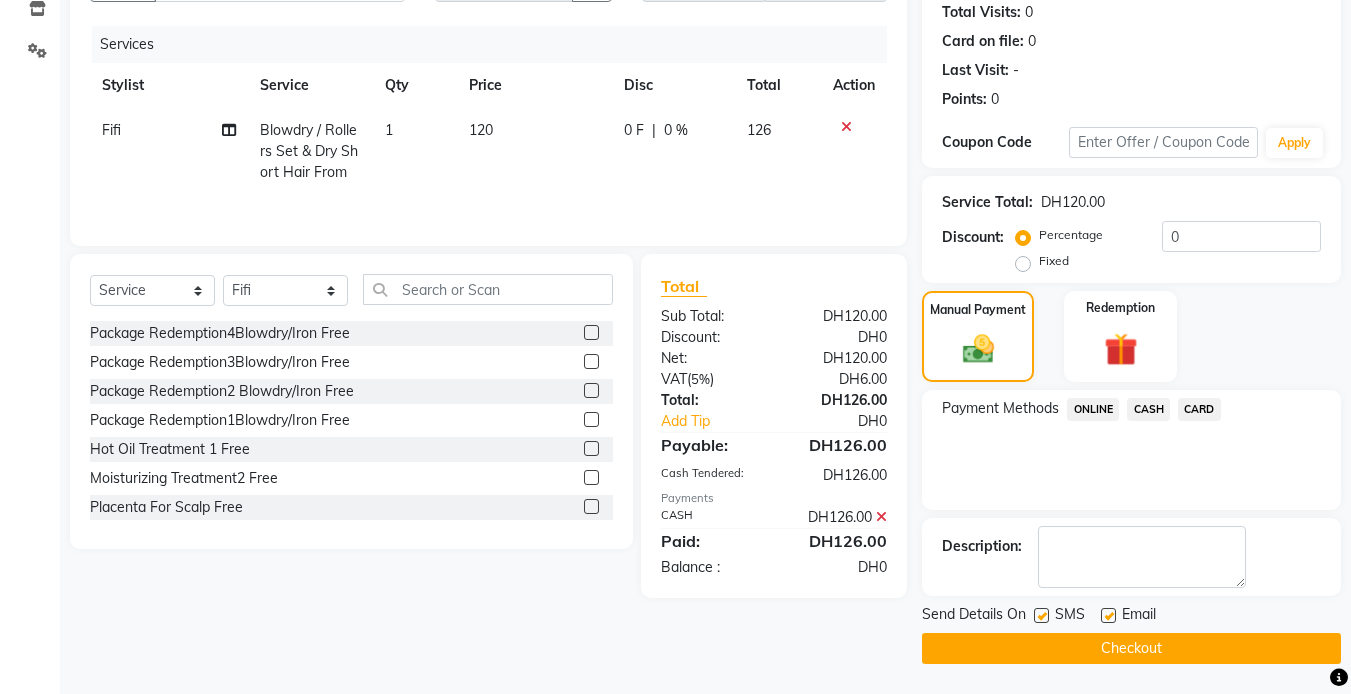 click on "Checkout" 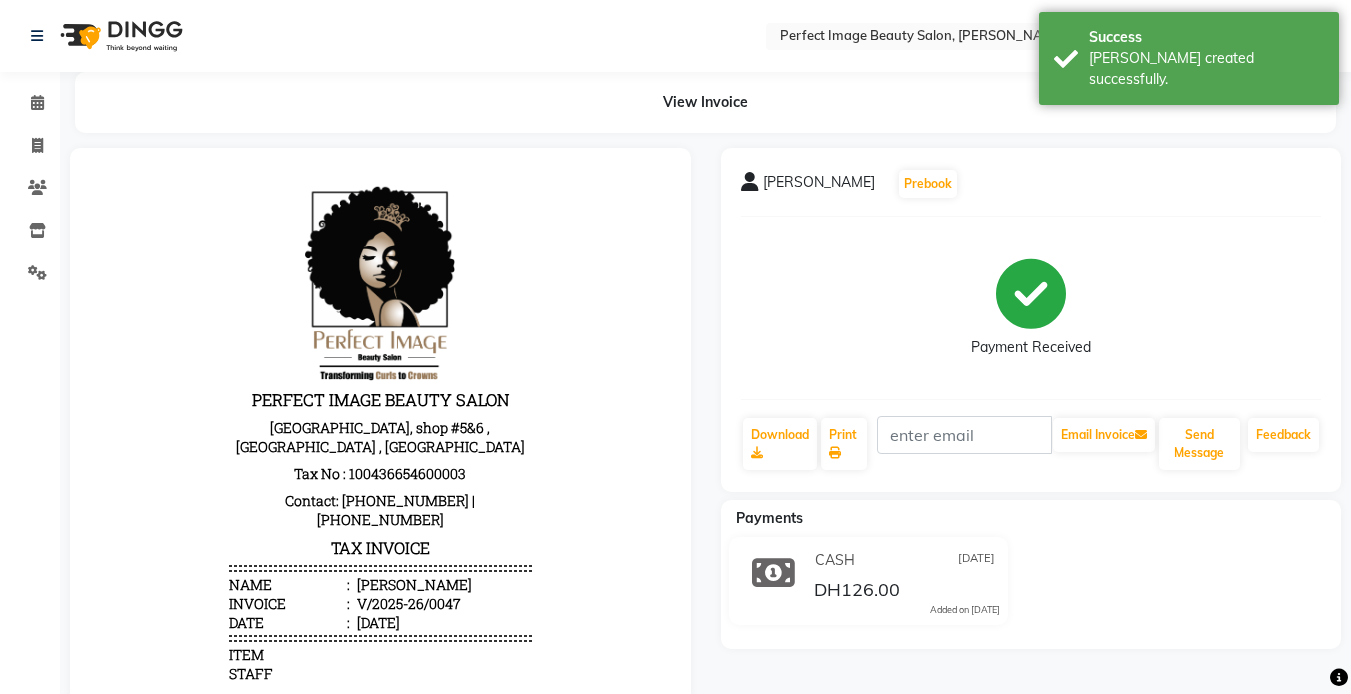 scroll, scrollTop: 0, scrollLeft: 0, axis: both 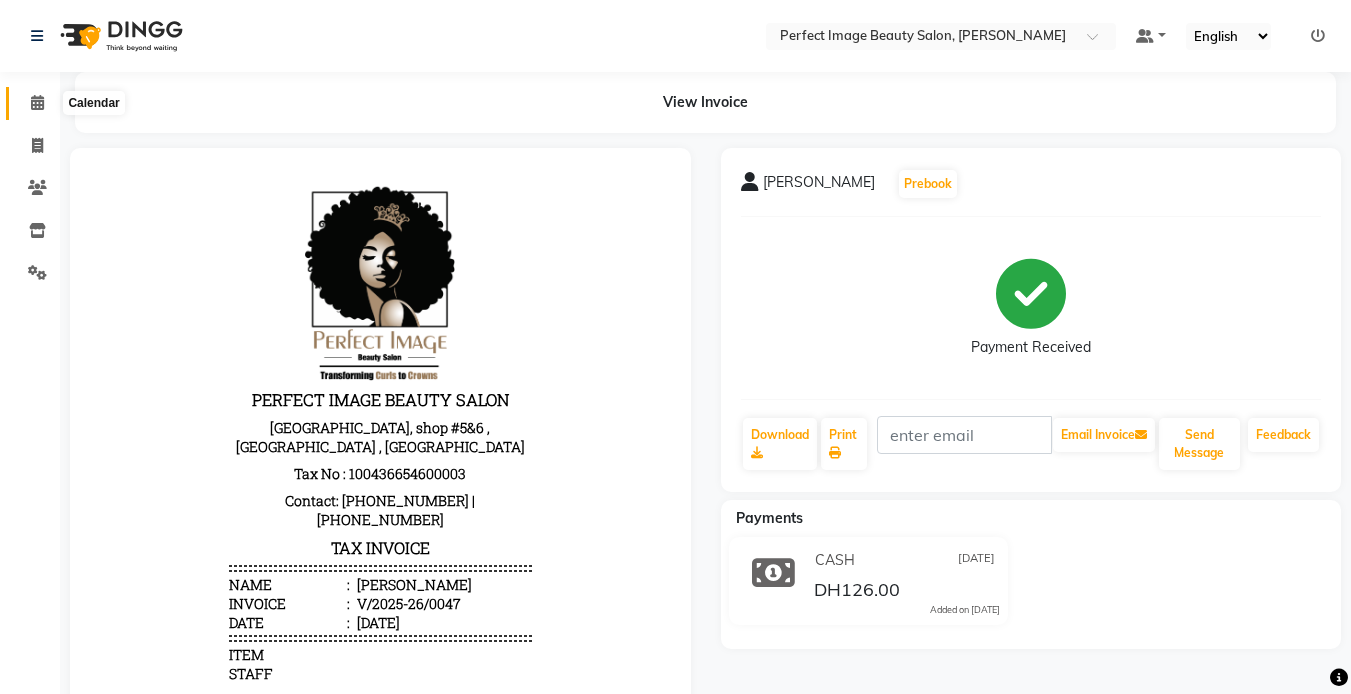 click 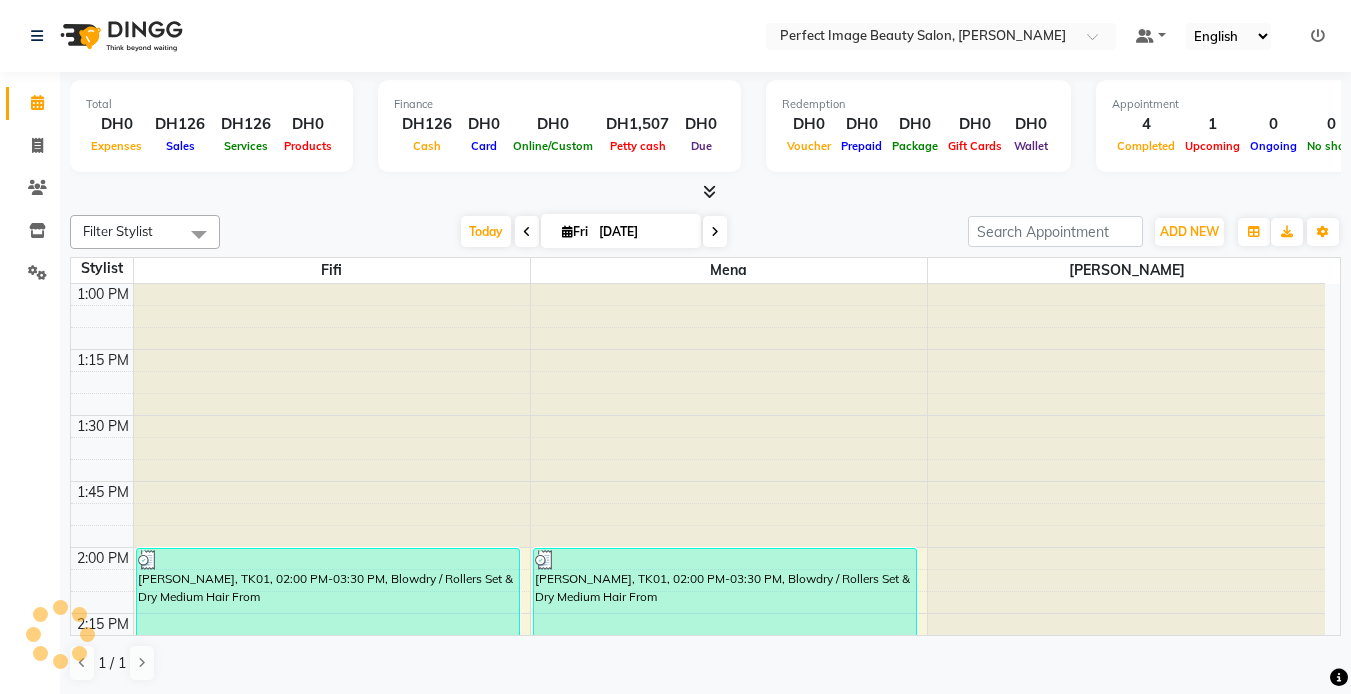scroll, scrollTop: 0, scrollLeft: 0, axis: both 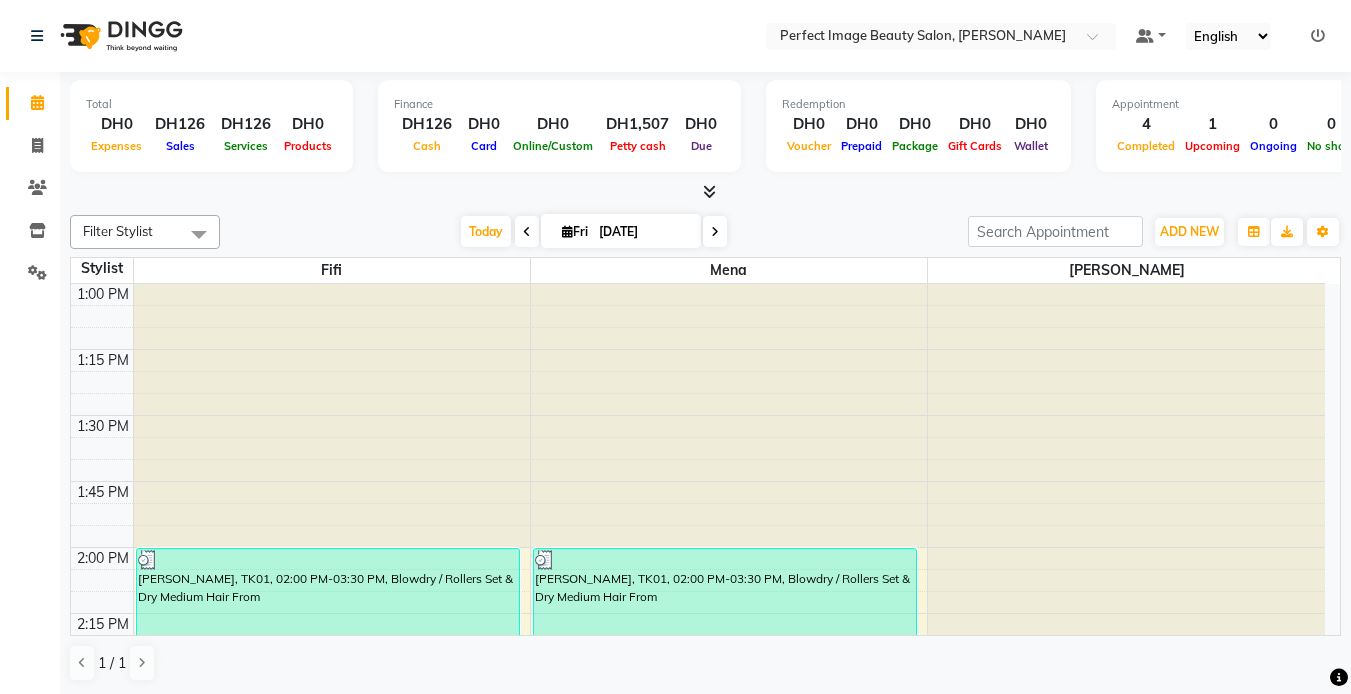 click on "Filter Stylist Select All [PERSON_NAME] [PERSON_NAME] [DATE]  [DATE] Toggle Dropdown Add Appointment Add Invoice Add Expense Add Client Add Transaction Toggle Dropdown Add Appointment Add Invoice Add Expense Add Client ADD NEW Toggle Dropdown Add Appointment Add Invoice Add Expense Add Client Add Transaction Filter Stylist Select All [PERSON_NAME] [PERSON_NAME] Group By  Staff View   Room View  View as Vertical  Vertical - Week View  Horizontal  Horizontal - Week View  List  Toggle Dropdown Calendar Settings Manage Tags   Arrange Stylists   Reset Stylists  Full Screen Appointment Form Zoom 300% Staff/Room Display Count 3" at bounding box center [705, 232] 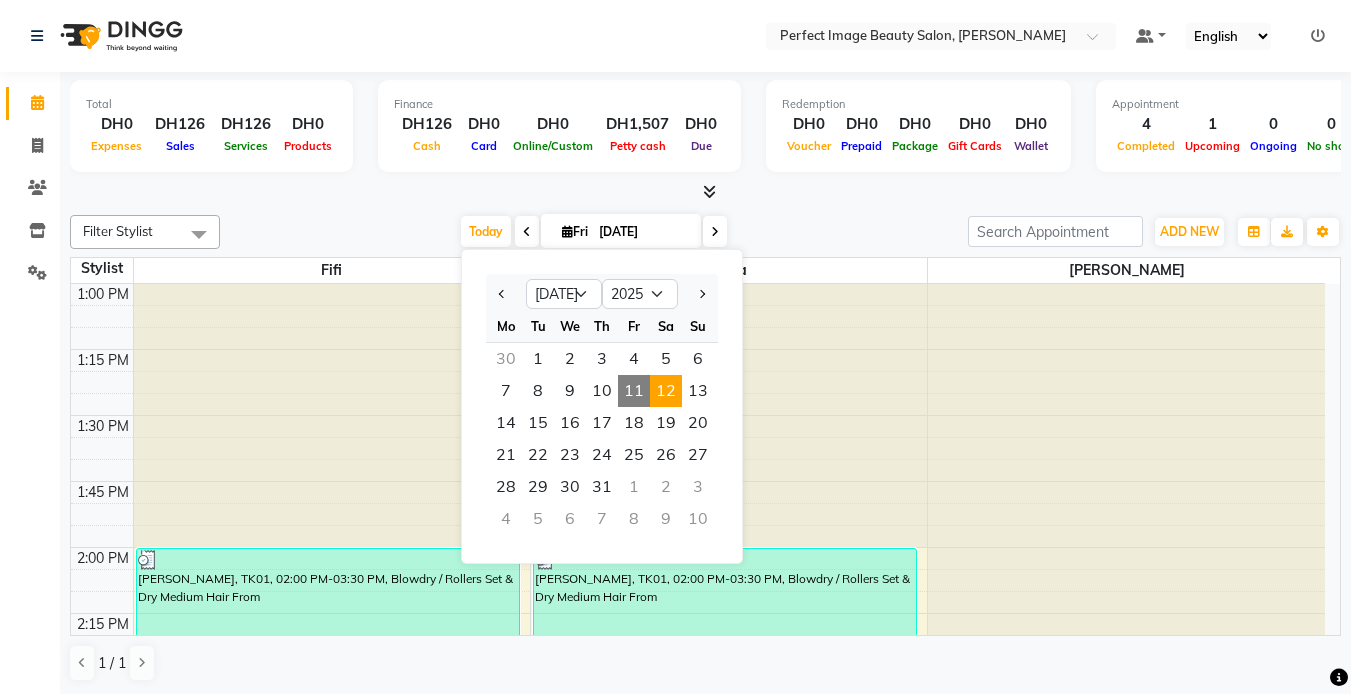 click on "12" at bounding box center [666, 391] 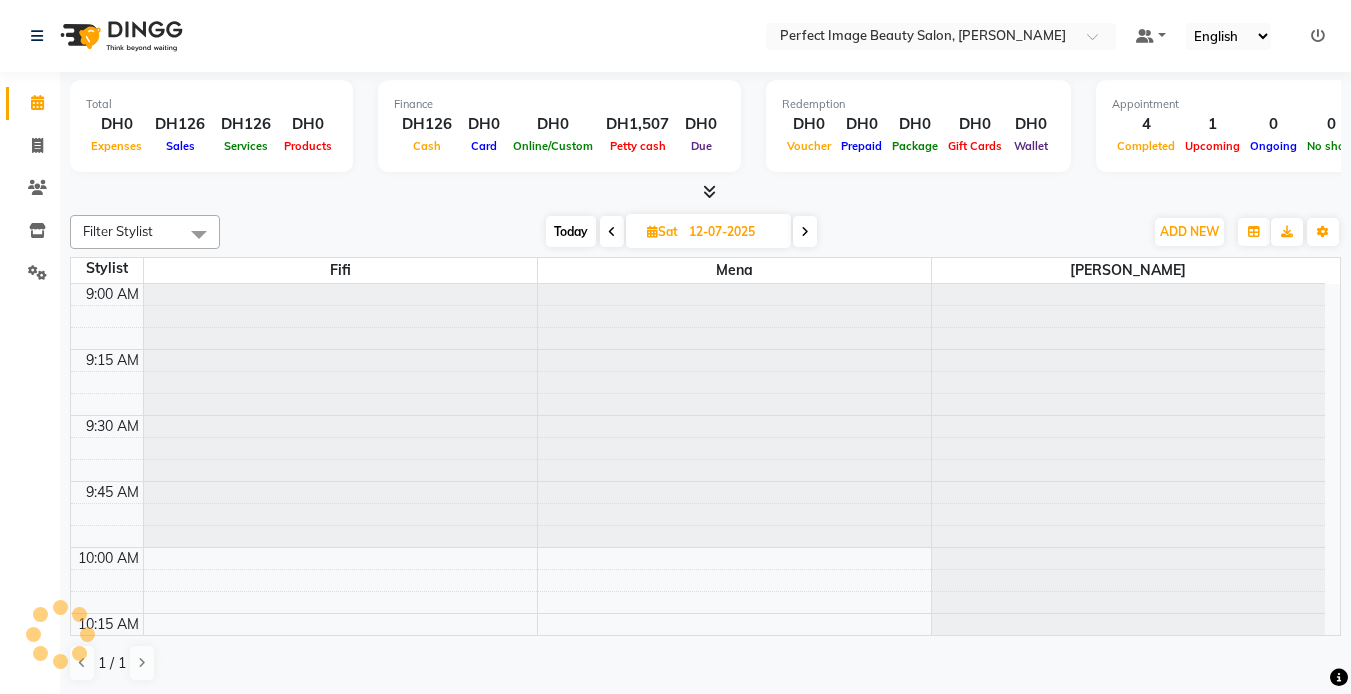 scroll, scrollTop: 2377, scrollLeft: 0, axis: vertical 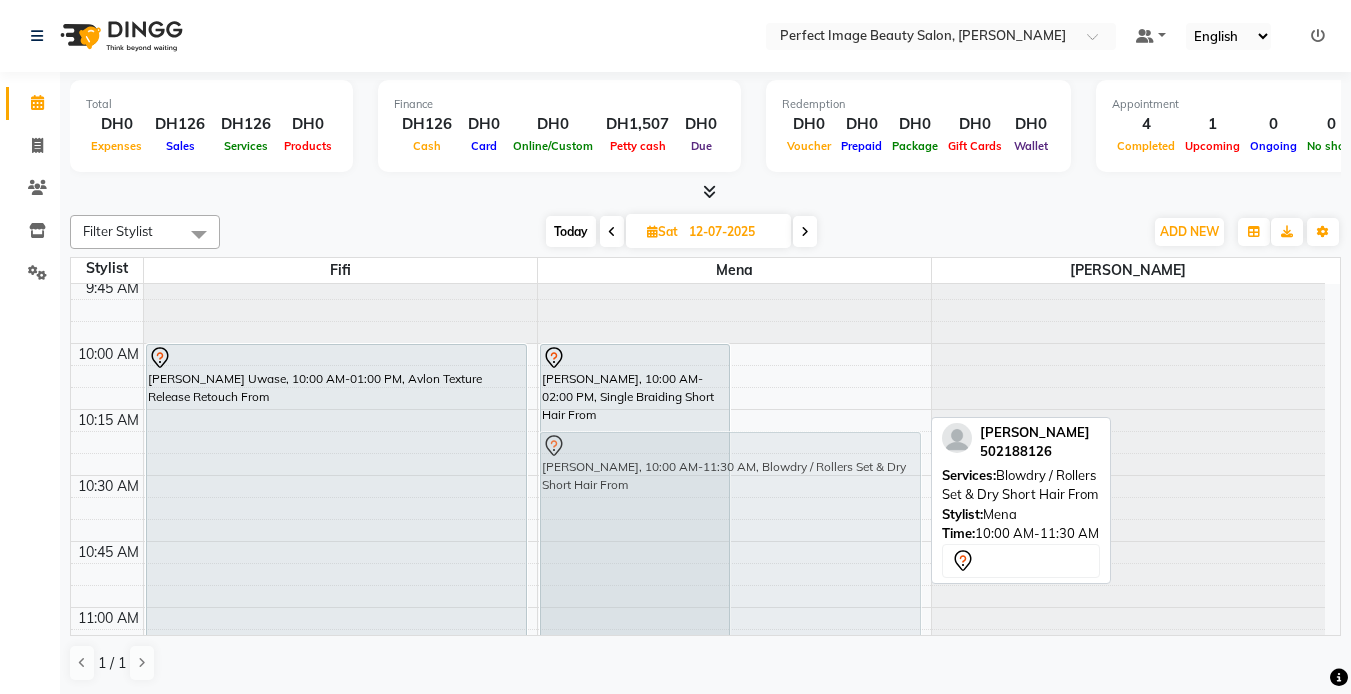 drag, startPoint x: 807, startPoint y: 451, endPoint x: 803, endPoint y: 541, distance: 90.088844 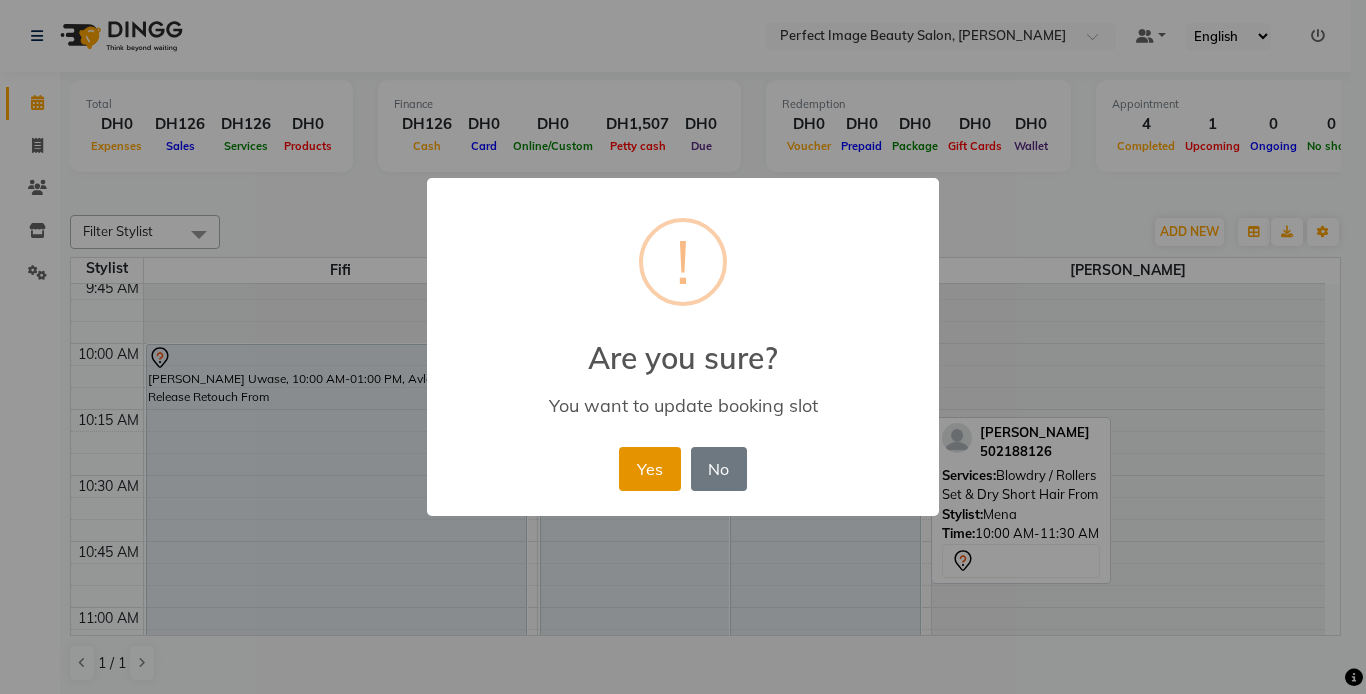 click on "Yes" at bounding box center [649, 469] 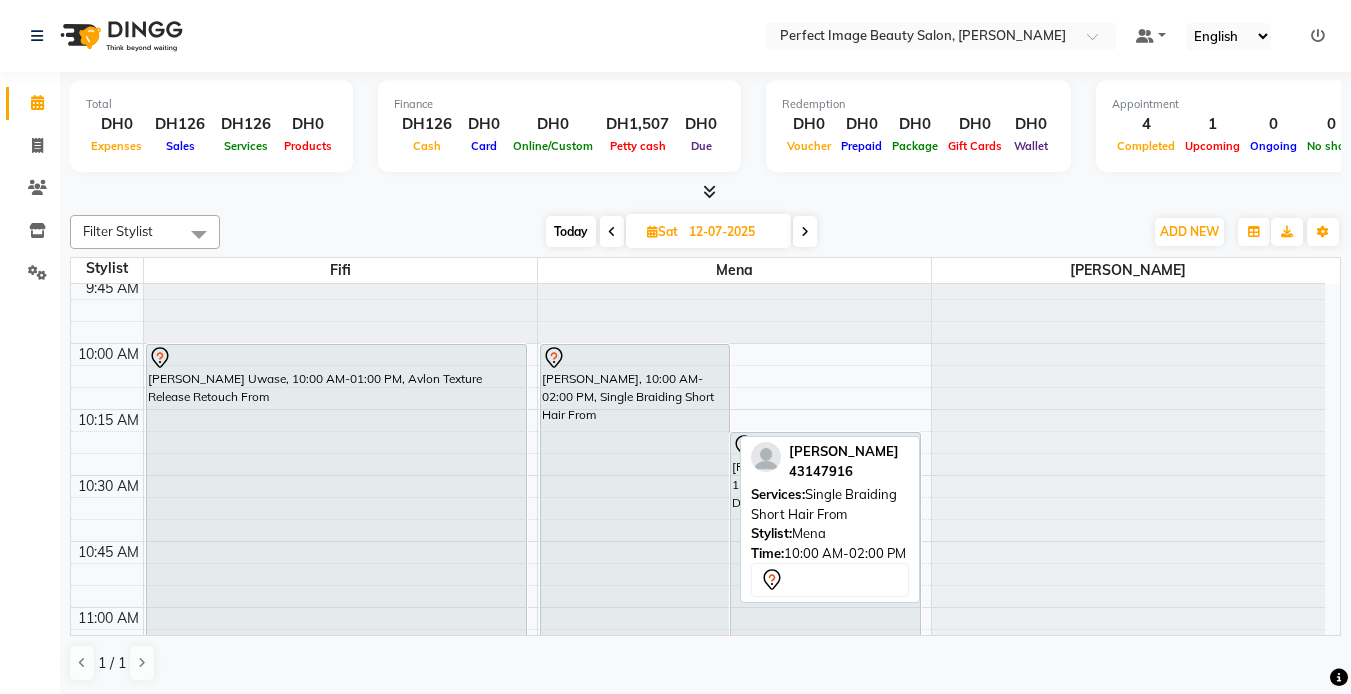 click on "[PERSON_NAME], 10:00 AM-02:00 PM, Single Braiding Short Hair From" at bounding box center [635, 871] 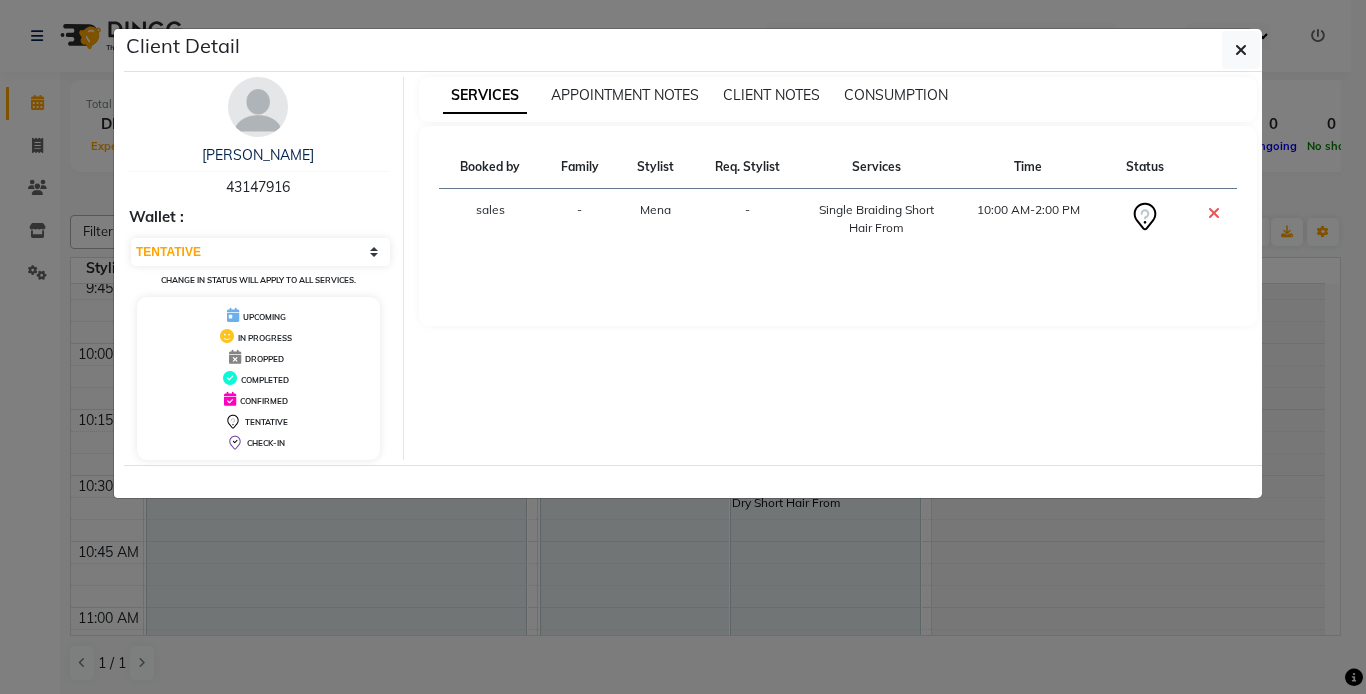 click at bounding box center [1214, 213] 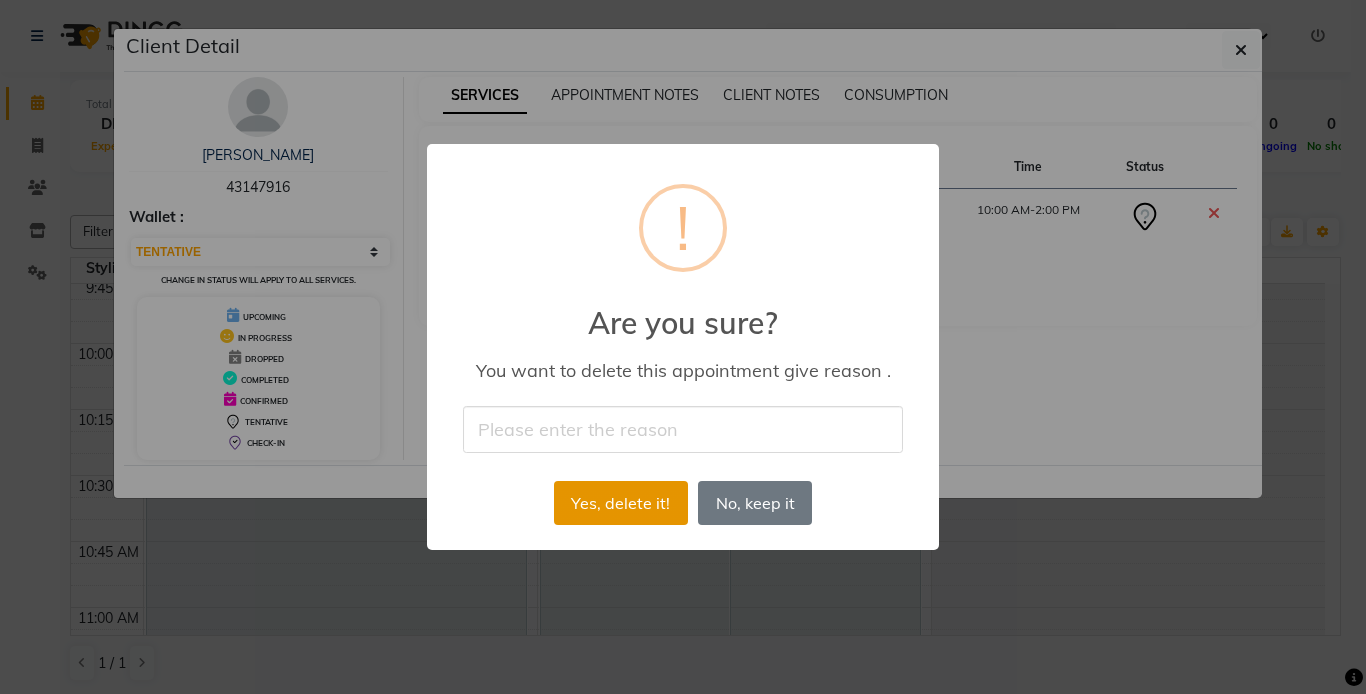 click on "Yes, delete it!" at bounding box center [621, 503] 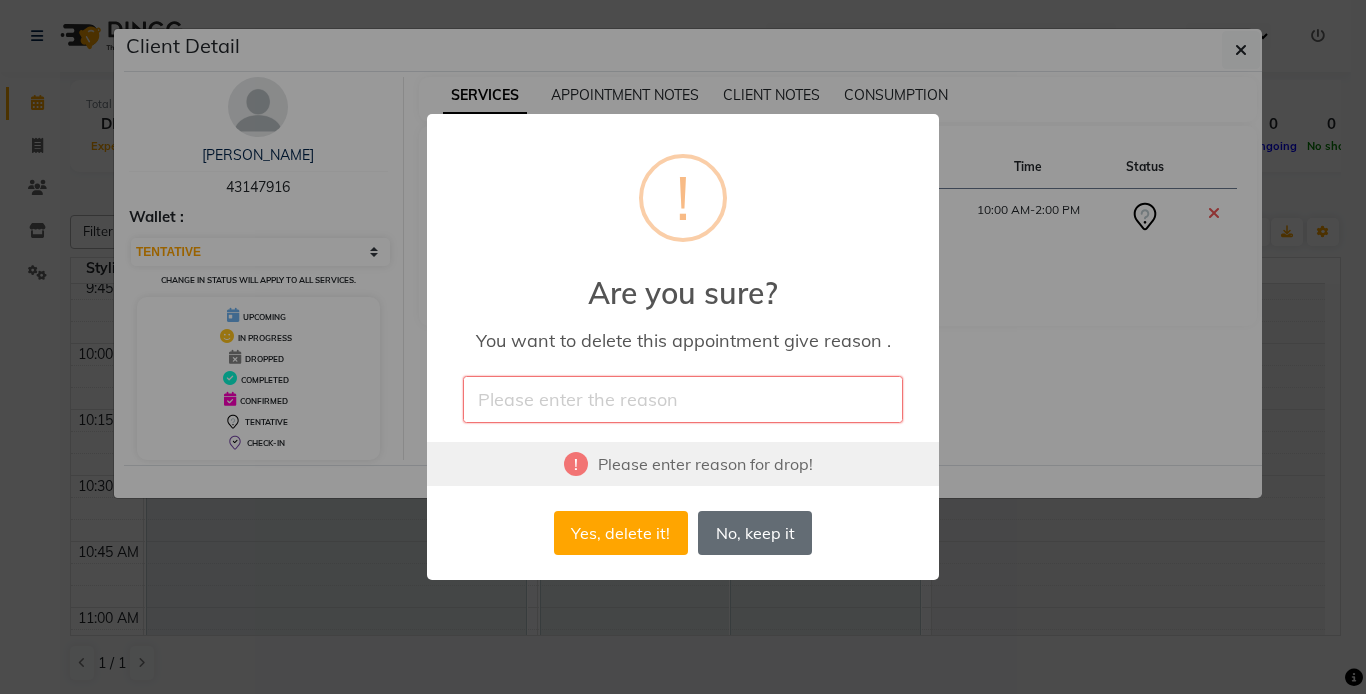 click on "No, keep it" at bounding box center (755, 533) 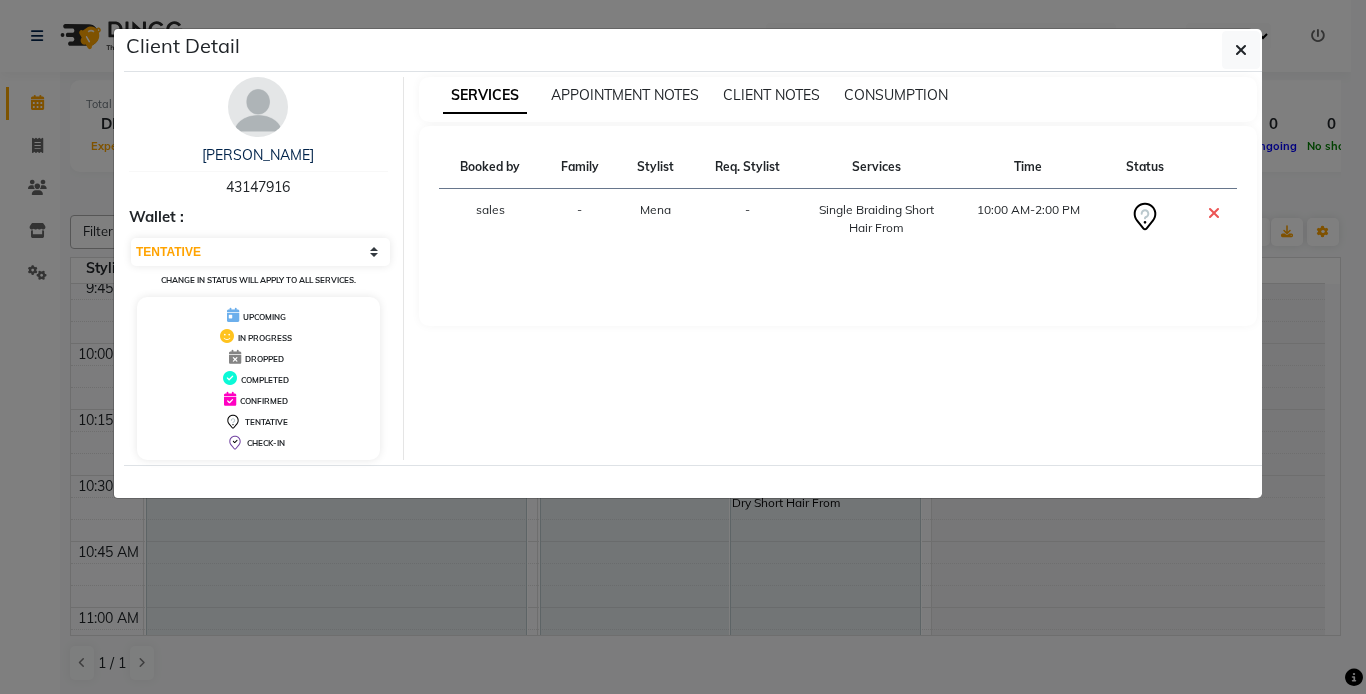 click on "Client Detail  [PERSON_NAME]    43147916 Wallet : Select CONFIRMED TENTATIVE Change in status will apply to all services. UPCOMING IN PROGRESS DROPPED COMPLETED CONFIRMED TENTATIVE CHECK-IN SERVICES APPOINTMENT NOTES CLIENT NOTES CONSUMPTION Booked by Family Stylist Req. Stylist Services Time Status  sales  - Mena -  Single Braiding Short Hair From   10:00 AM-2:00 PM" 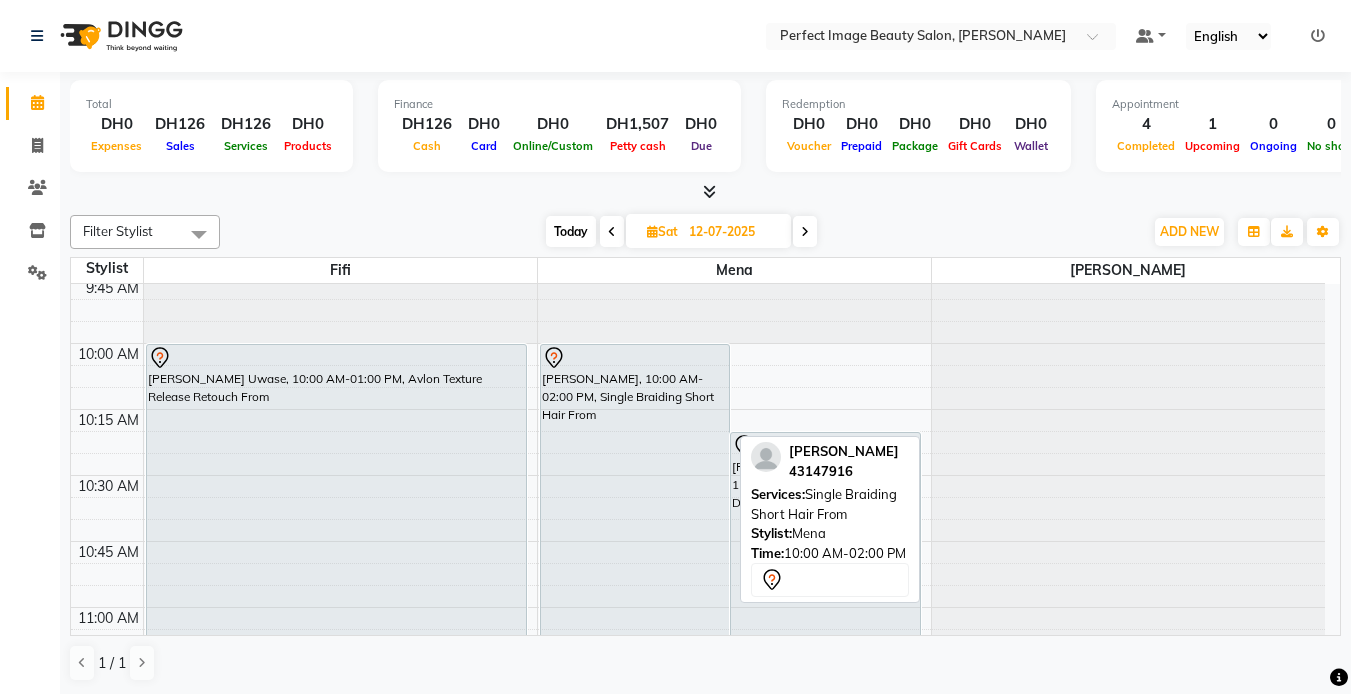 click on "[PERSON_NAME], 10:00 AM-02:00 PM, Single Braiding Short Hair From" at bounding box center (635, 871) 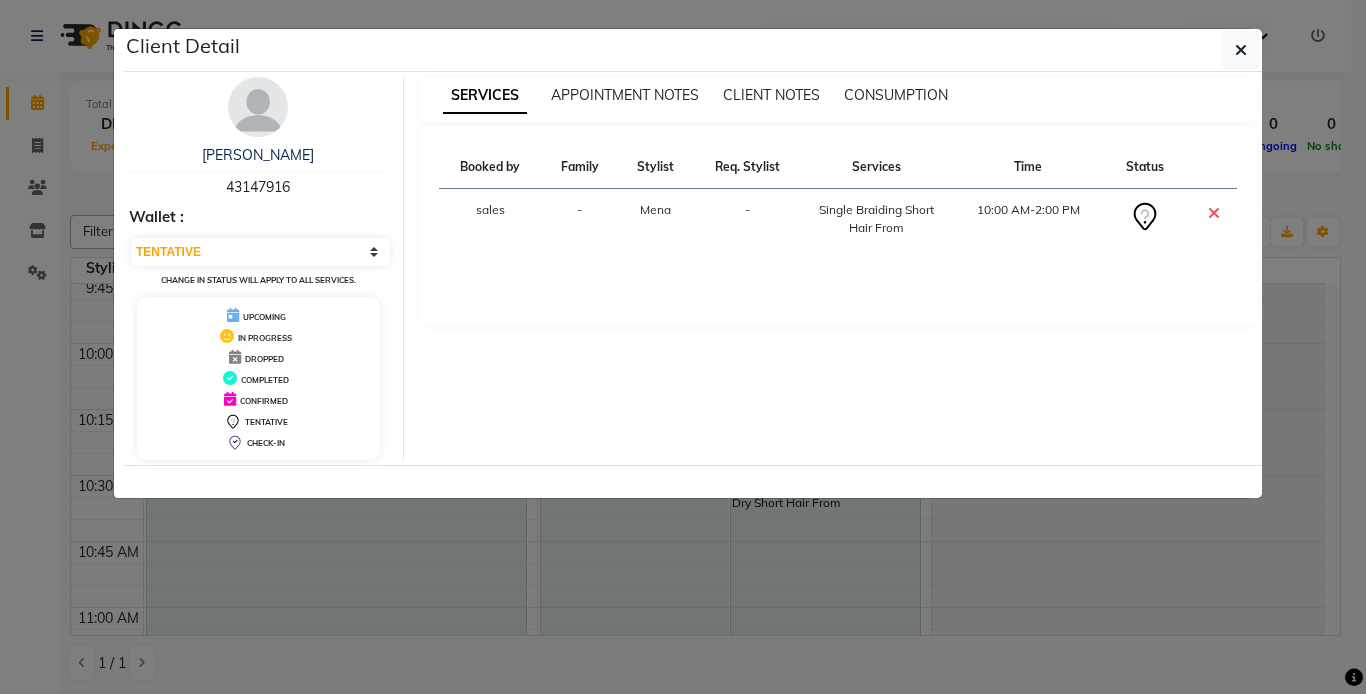 click at bounding box center (1210, 219) 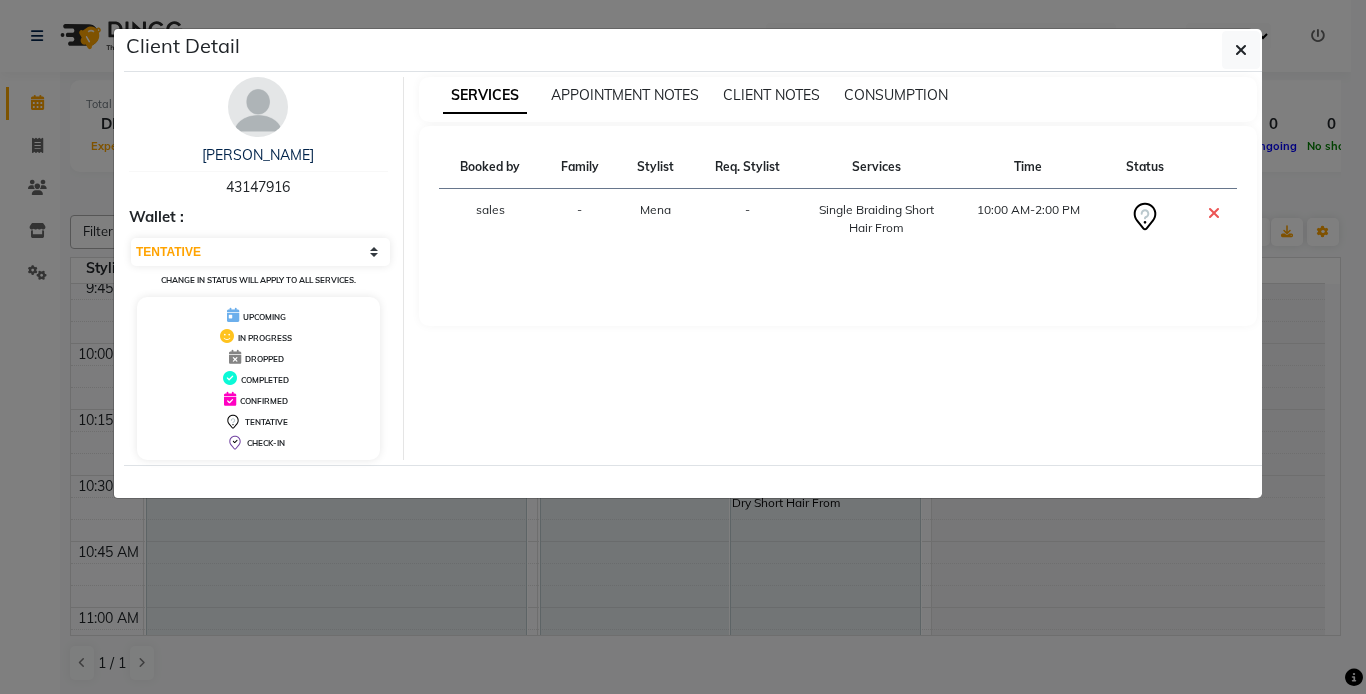 click at bounding box center [1214, 213] 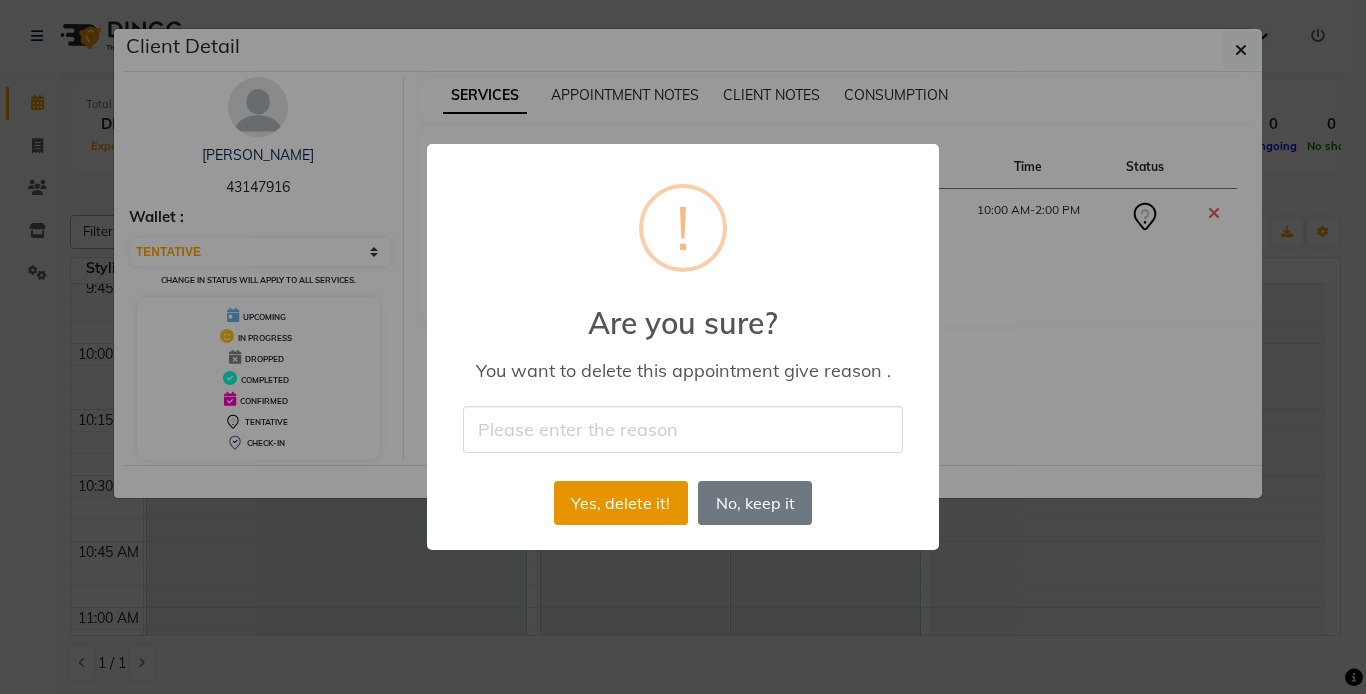 click on "Yes, delete it!" at bounding box center (621, 503) 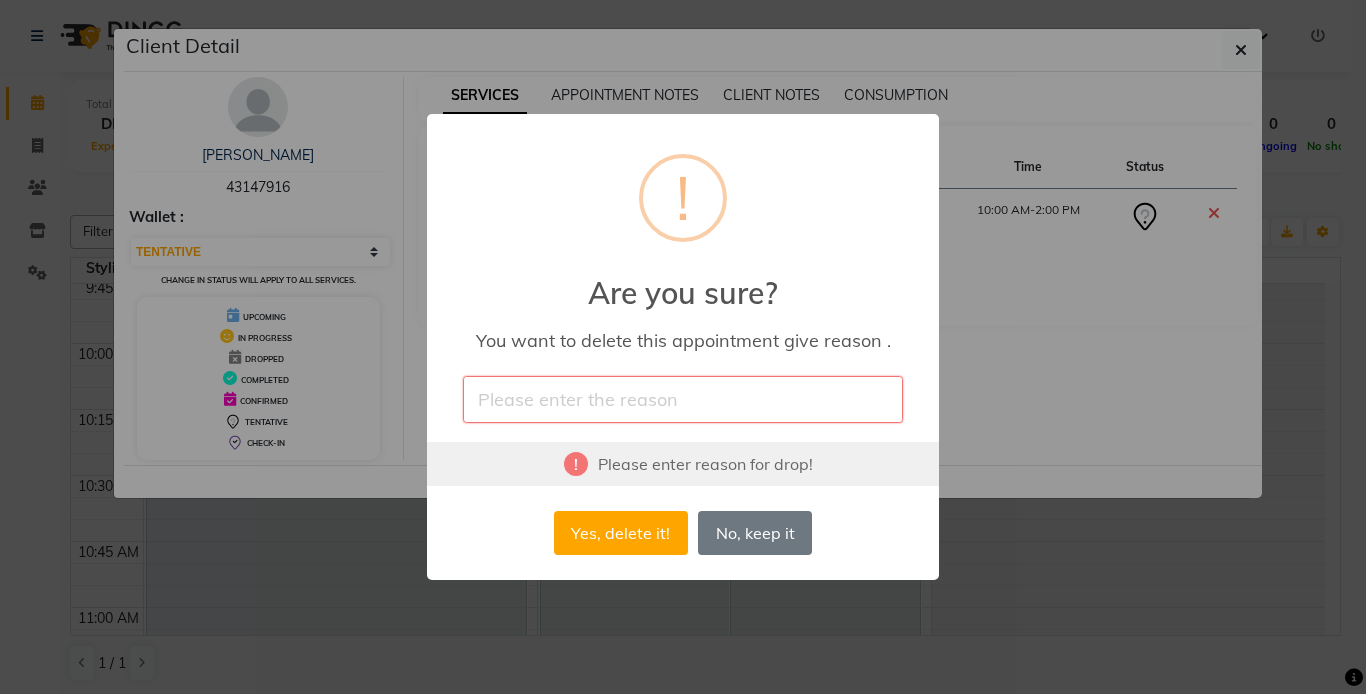 click at bounding box center (683, 399) 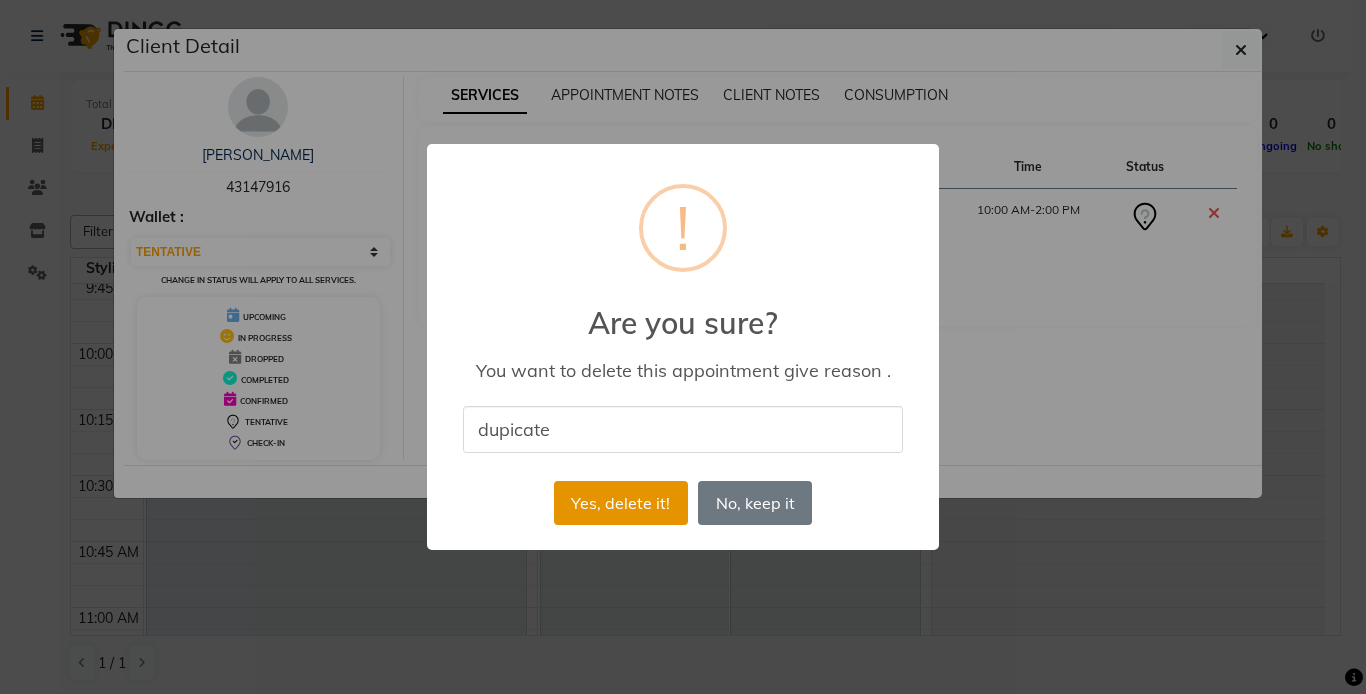 click on "Yes, delete it!" at bounding box center [621, 503] 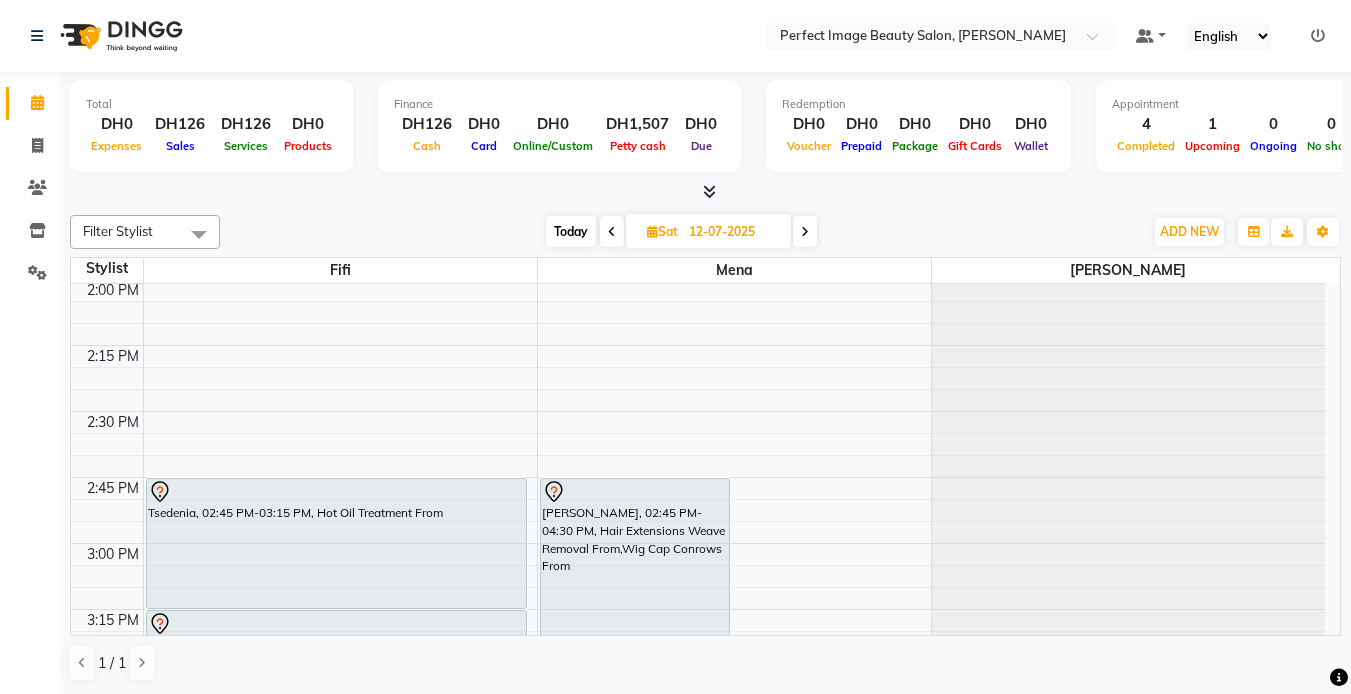 scroll, scrollTop: 1417, scrollLeft: 0, axis: vertical 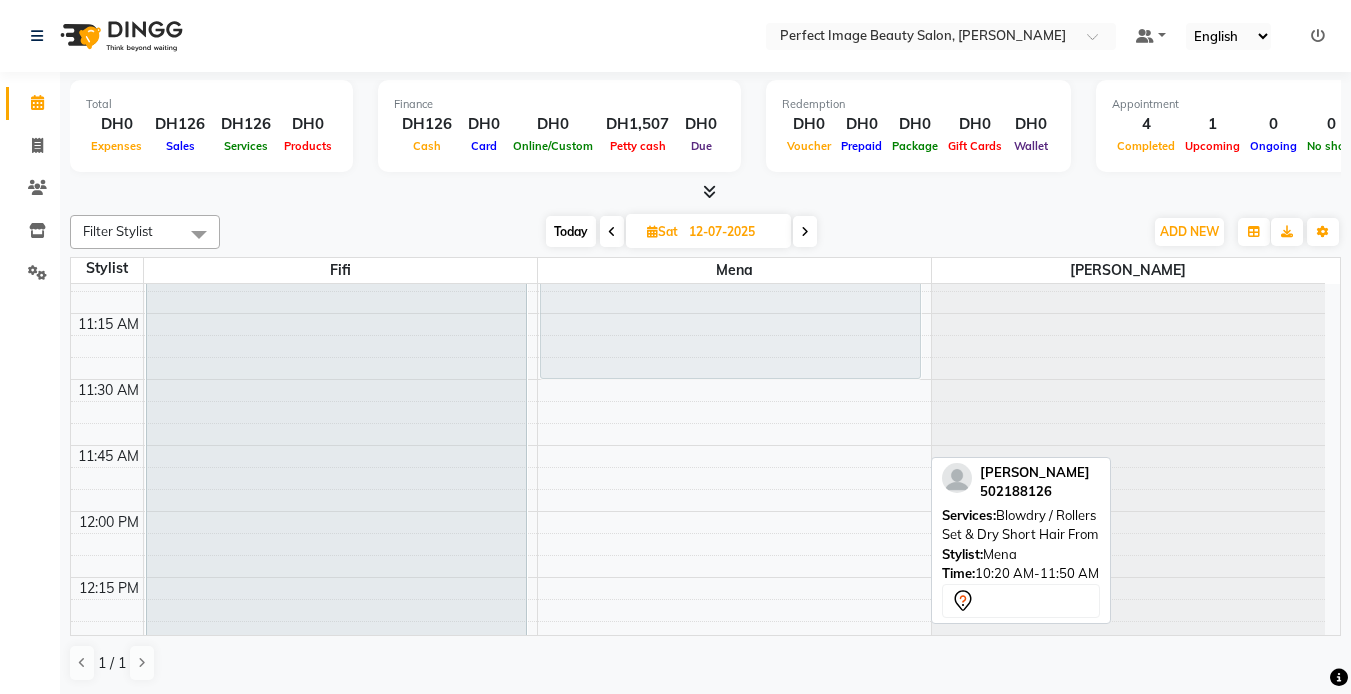 drag, startPoint x: 671, startPoint y: 458, endPoint x: 664, endPoint y: 363, distance: 95.257545 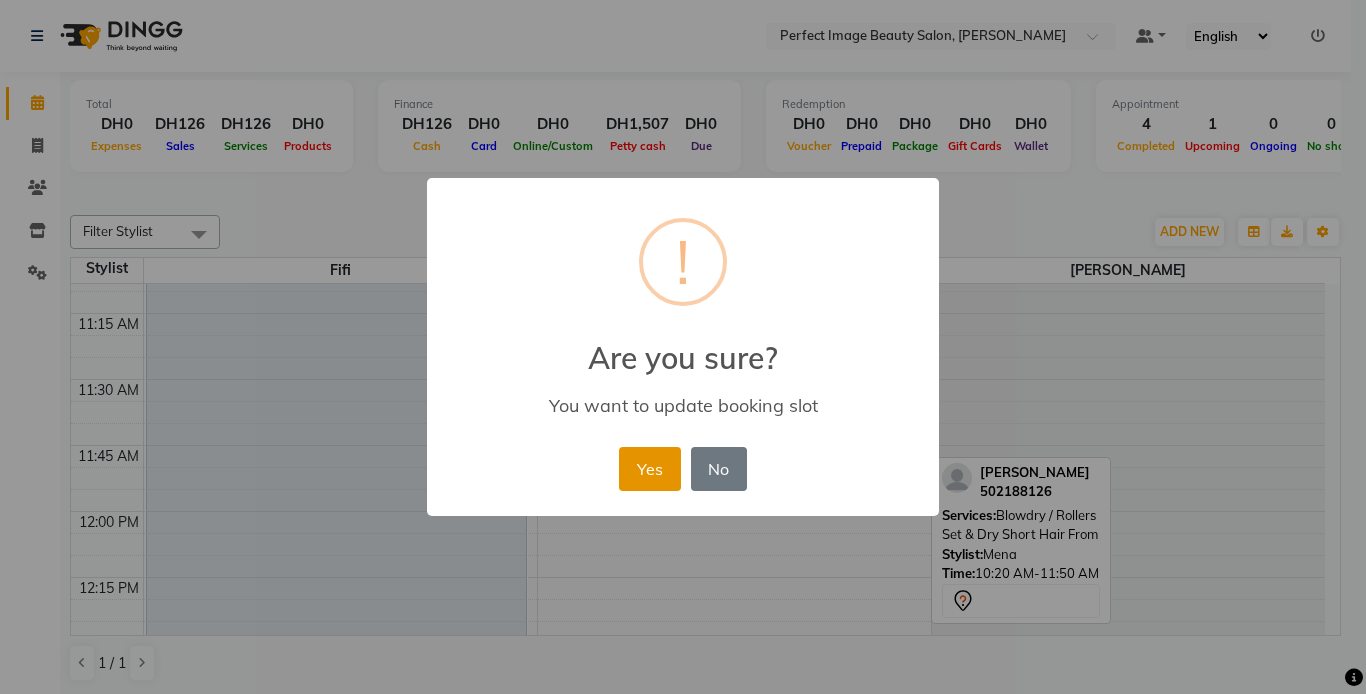 click on "Yes" at bounding box center (649, 469) 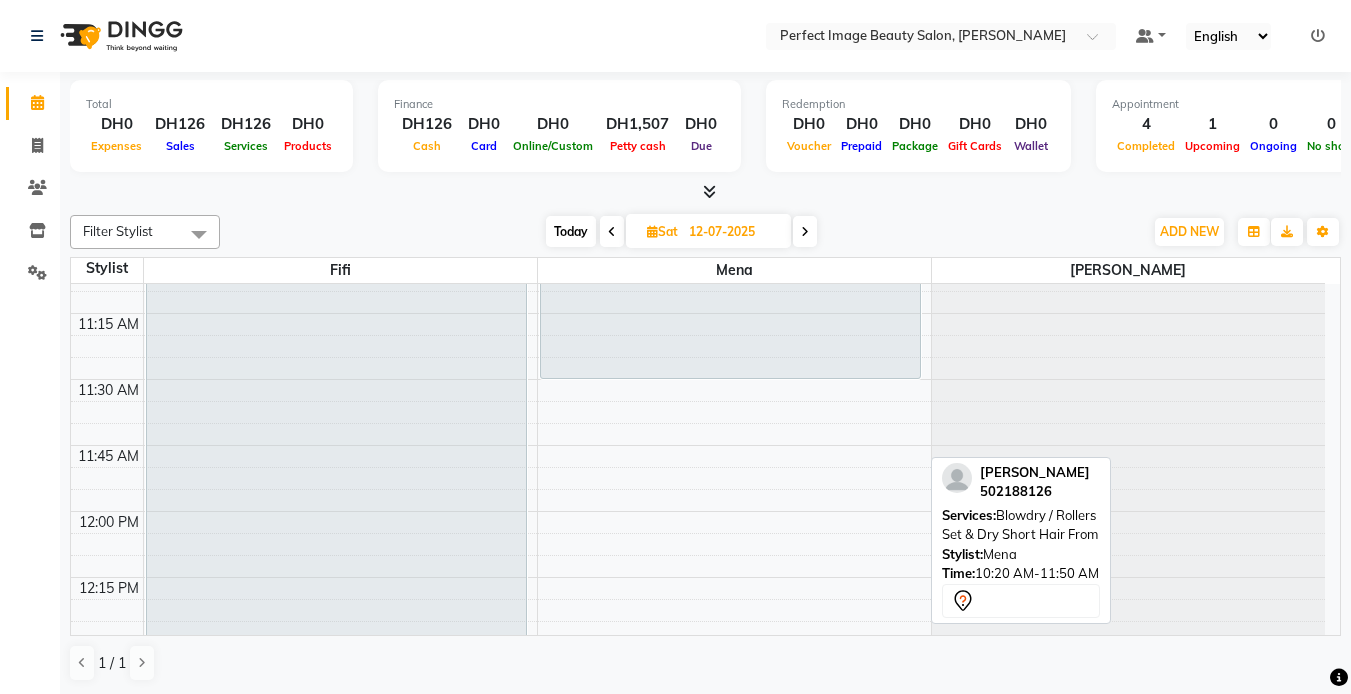 click on "9:00 AM 9:15 AM 9:30 AM 9:45 AM 10:00 AM 10:15 AM 10:30 AM 10:45 AM 11:00 AM 11:15 AM 11:30 AM 11:45 AM 12:00 PM 12:15 PM 12:30 PM 12:45 PM 1:00 PM 1:15 PM 1:30 PM 1:45 PM 2:00 PM 2:15 PM 2:30 PM 2:45 PM 3:00 PM 3:15 PM 3:30 PM 3:45 PM 4:00 PM 4:15 PM 4:30 PM 4:45 PM 5:00 PM 5:15 PM 5:30 PM 5:45 PM 6:00 PM 6:15 PM 6:30 PM 6:45 PM 7:00 PM 7:15 PM 7:30 PM 7:45 PM 8:00 PM 8:15 PM 8:30 PM 8:45 PM 9:00 PM 9:15 PM 9:30 PM 9:45 PM             [PERSON_NAME]  [GEOGRAPHIC_DATA], 10:00 AM-01:00 PM, Avlon Texture Release Retouch From             [PERSON_NAME], 01:00 PM-01:30 PM, Package Redemption3Blowdry/Iron Free             Tsedenia, 02:45 PM-03:15 PM, Hot Oil Treatment From             0, 03:15 PM-04:45 PM, Blowdry / Rollers Set & Dry Medium Hair From             [PERSON_NAME], 02:45 PM-04:30 PM, Hair Extensions Weave Removal From,Wig Cap Conrows From             [GEOGRAPHIC_DATA], 03:40 PM-05:10 PM, Kids Single Braids Without Extension From             [PERSON_NAME], 10:20 AM-11:50 AM, Blowdry / Rollers Set & Dry Short Hair From" at bounding box center (698, 1435) 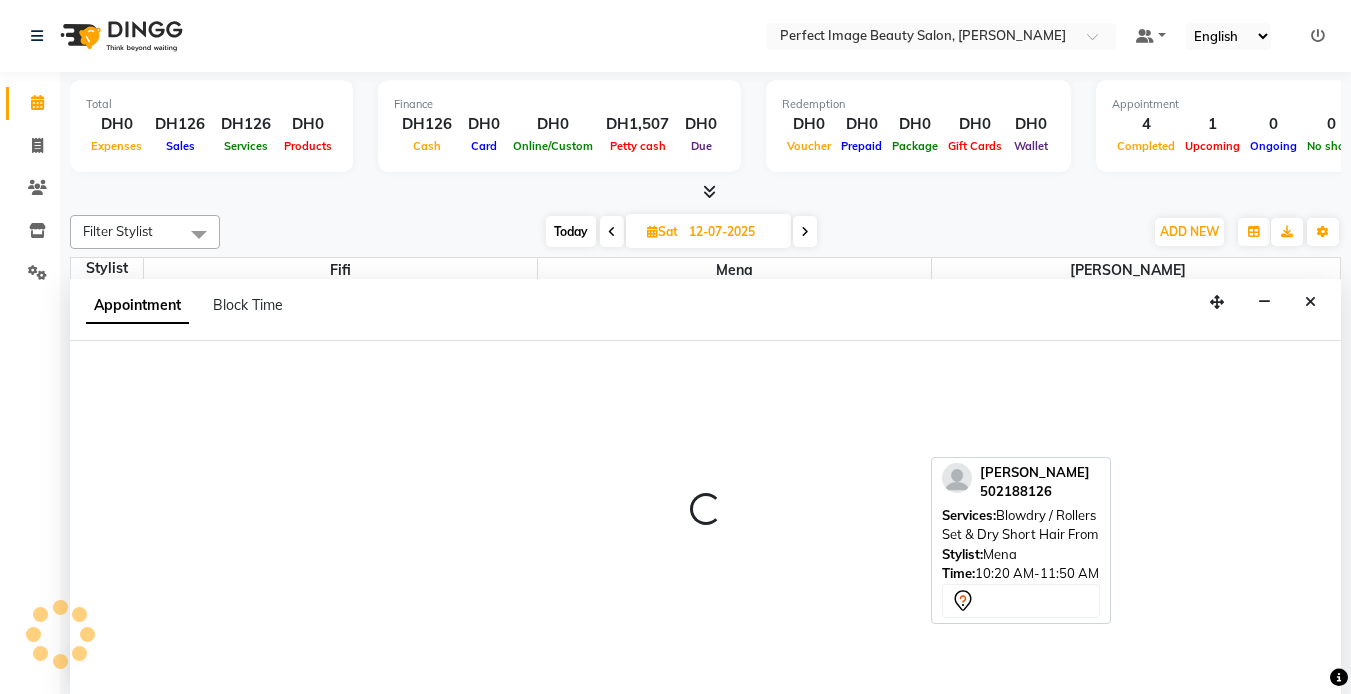select on "85054" 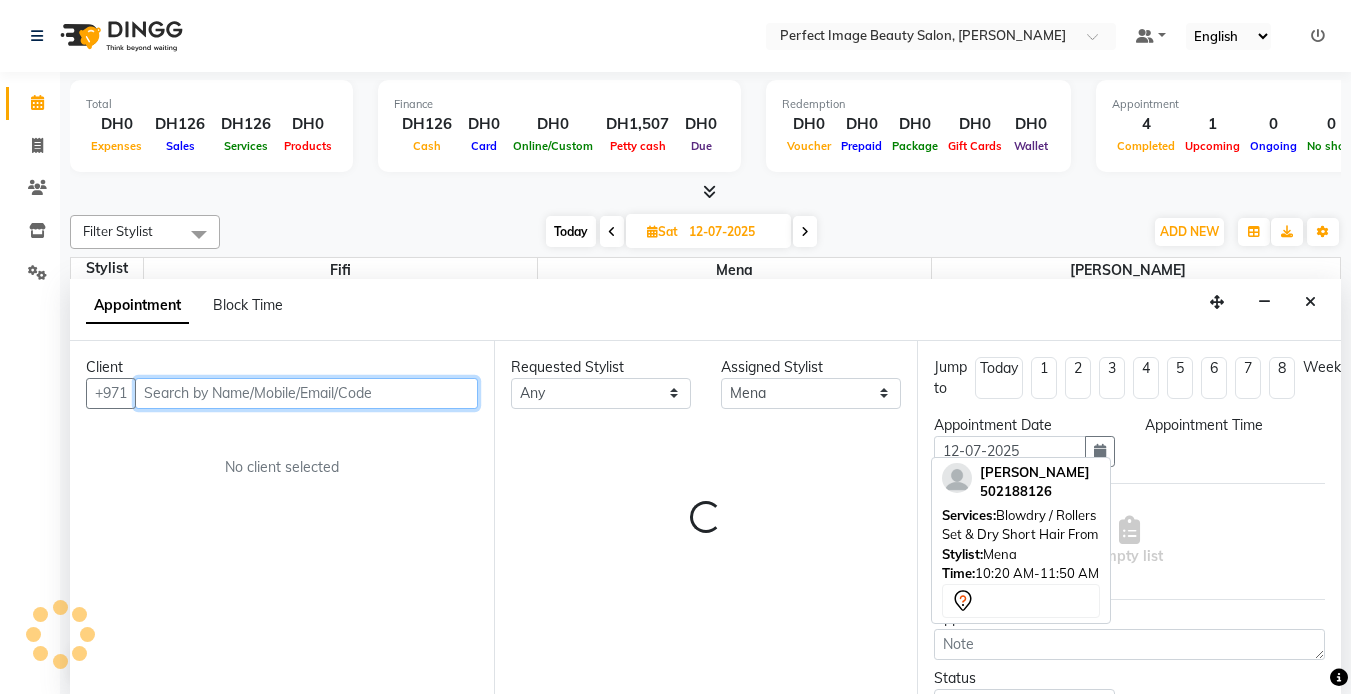scroll, scrollTop: 1, scrollLeft: 0, axis: vertical 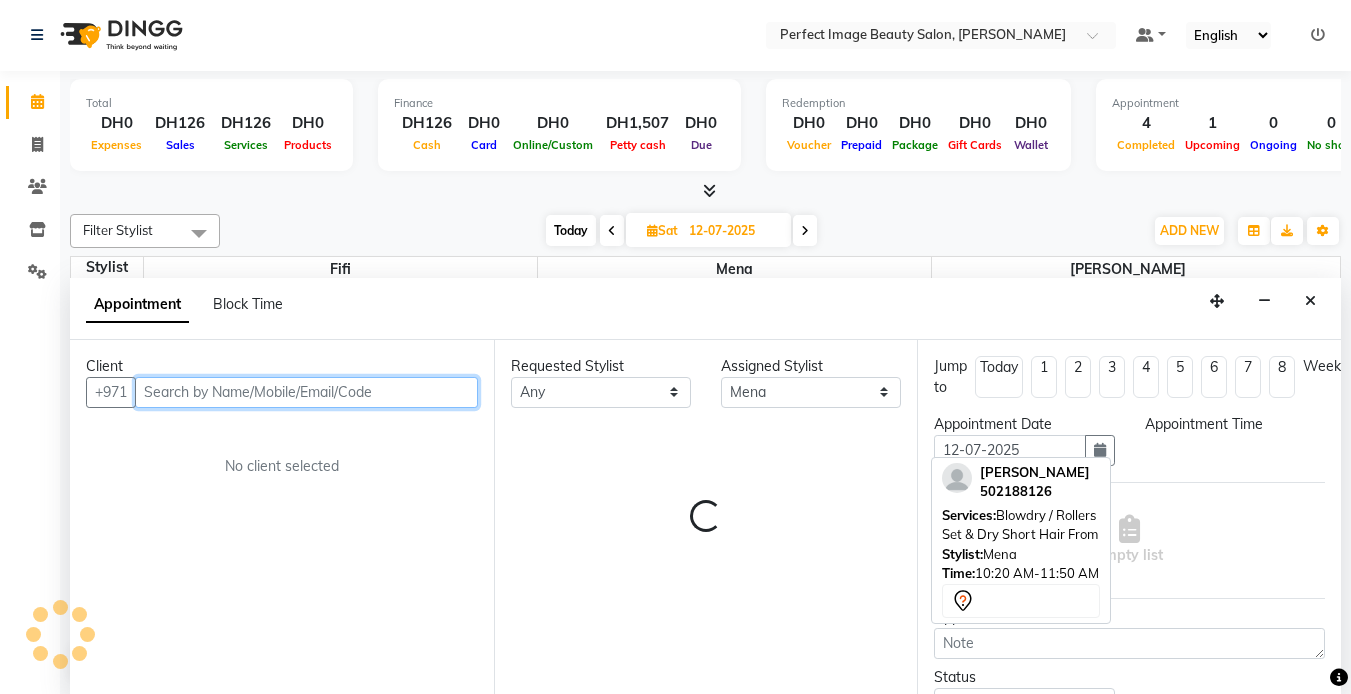 select on "690" 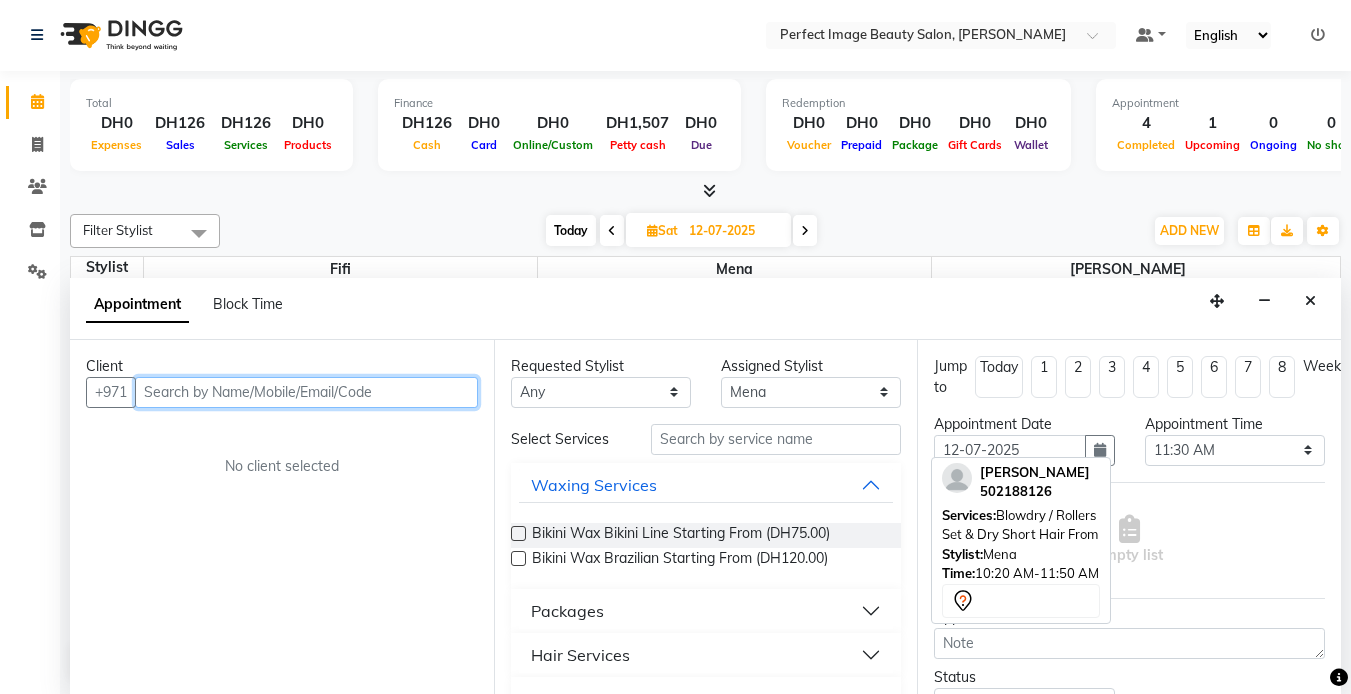 click at bounding box center (306, 392) 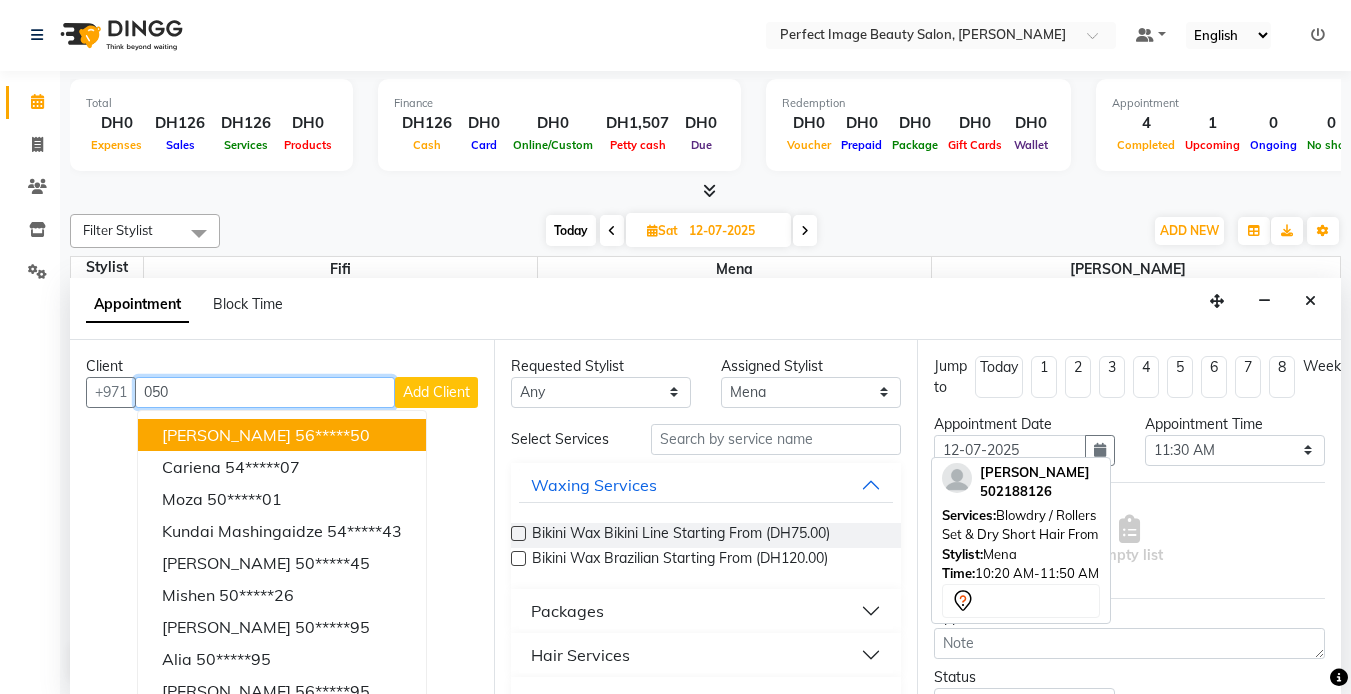 click on "050" at bounding box center [265, 392] 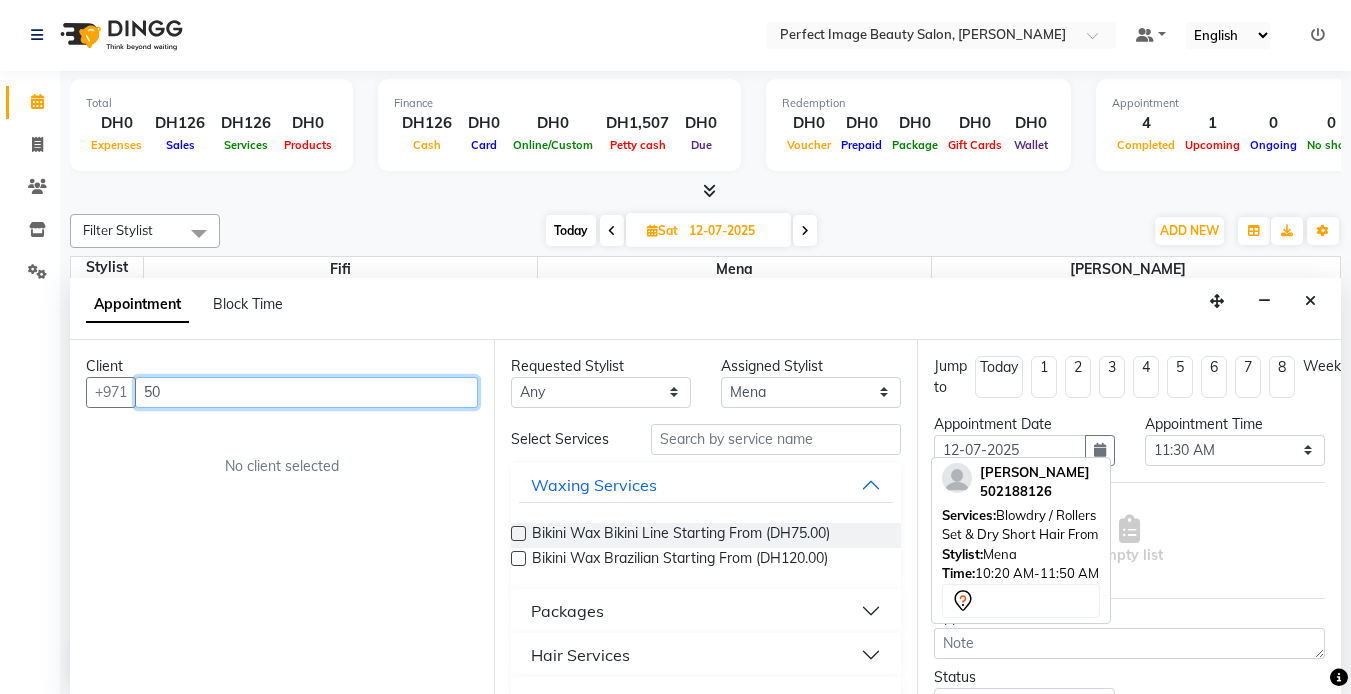 click on "50" at bounding box center (306, 392) 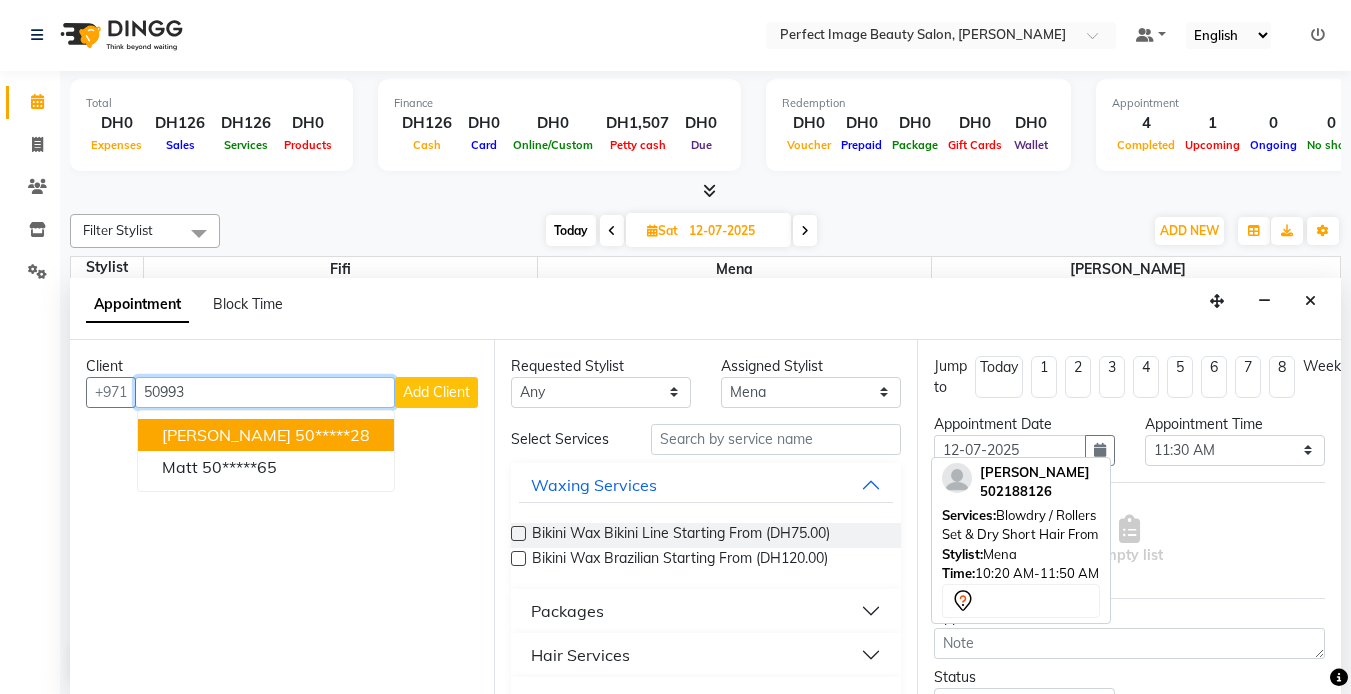 click on "50993" at bounding box center [265, 392] 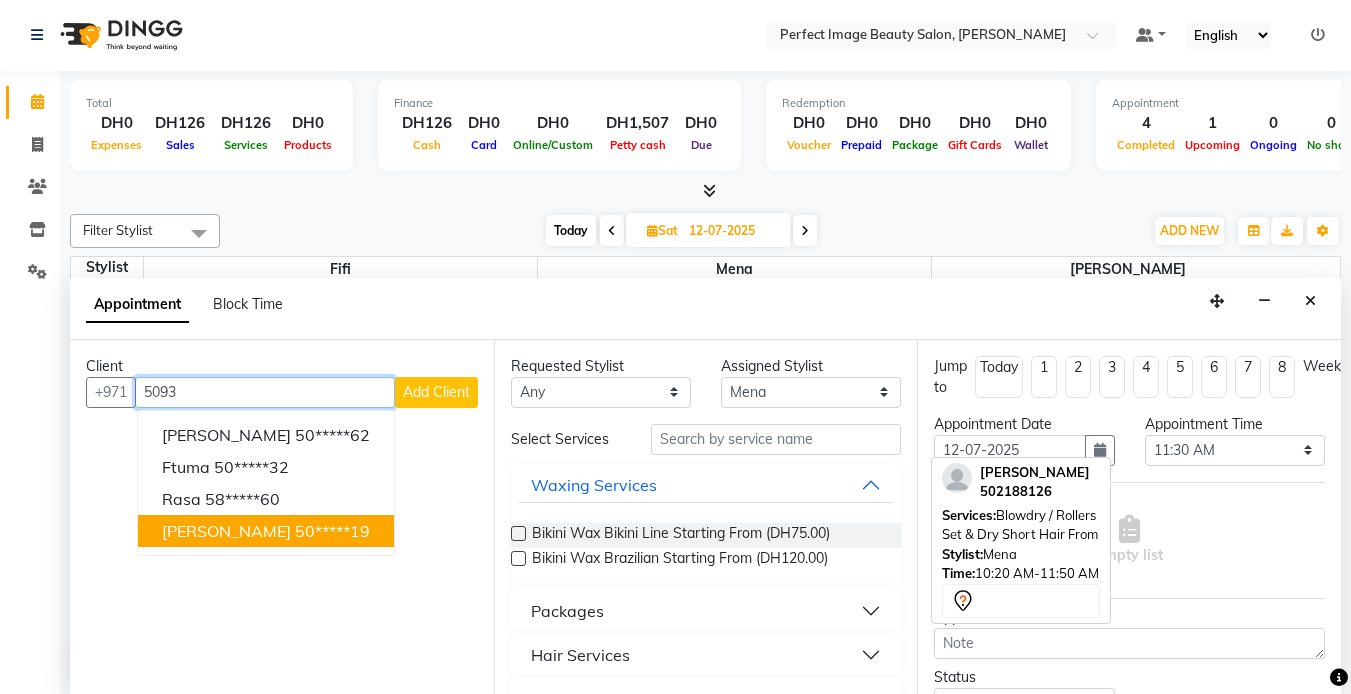 click on "[PERSON_NAME]  50*****62 Ftuma  50*****32 Rasa  58*****60 [PERSON_NAME]  50*****19" at bounding box center (266, 483) 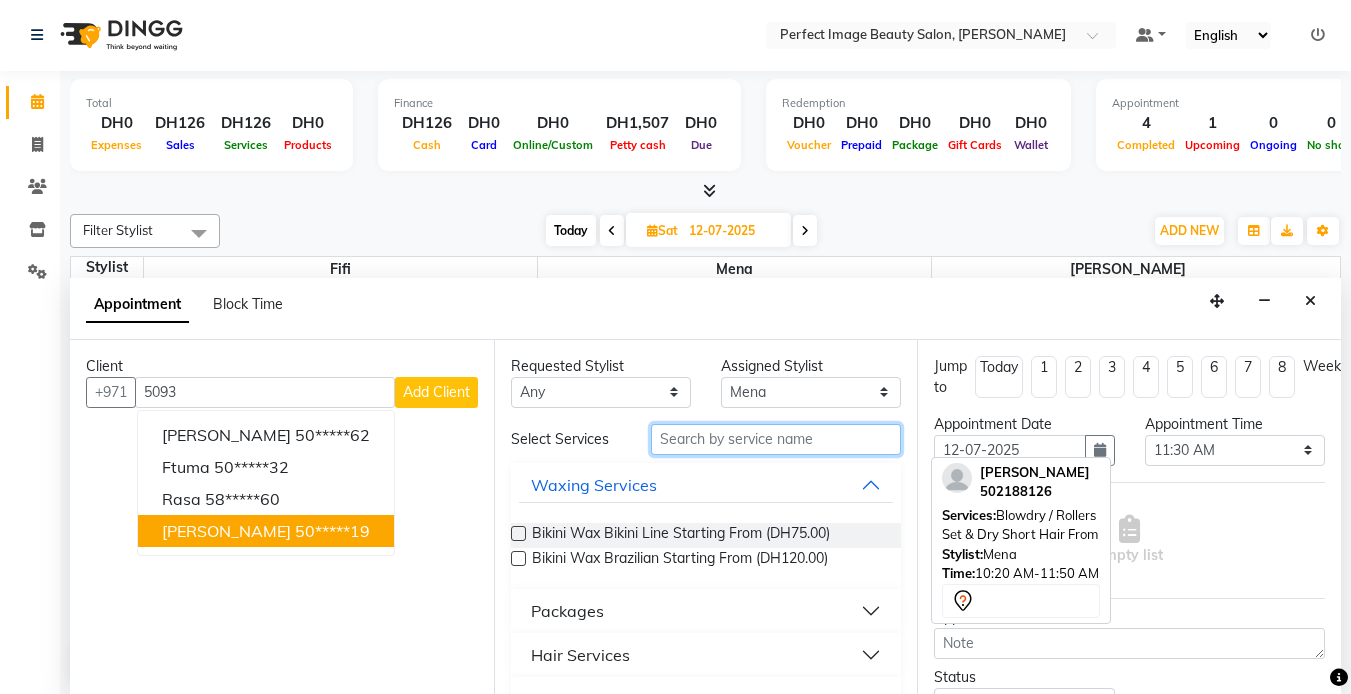 click at bounding box center [776, 439] 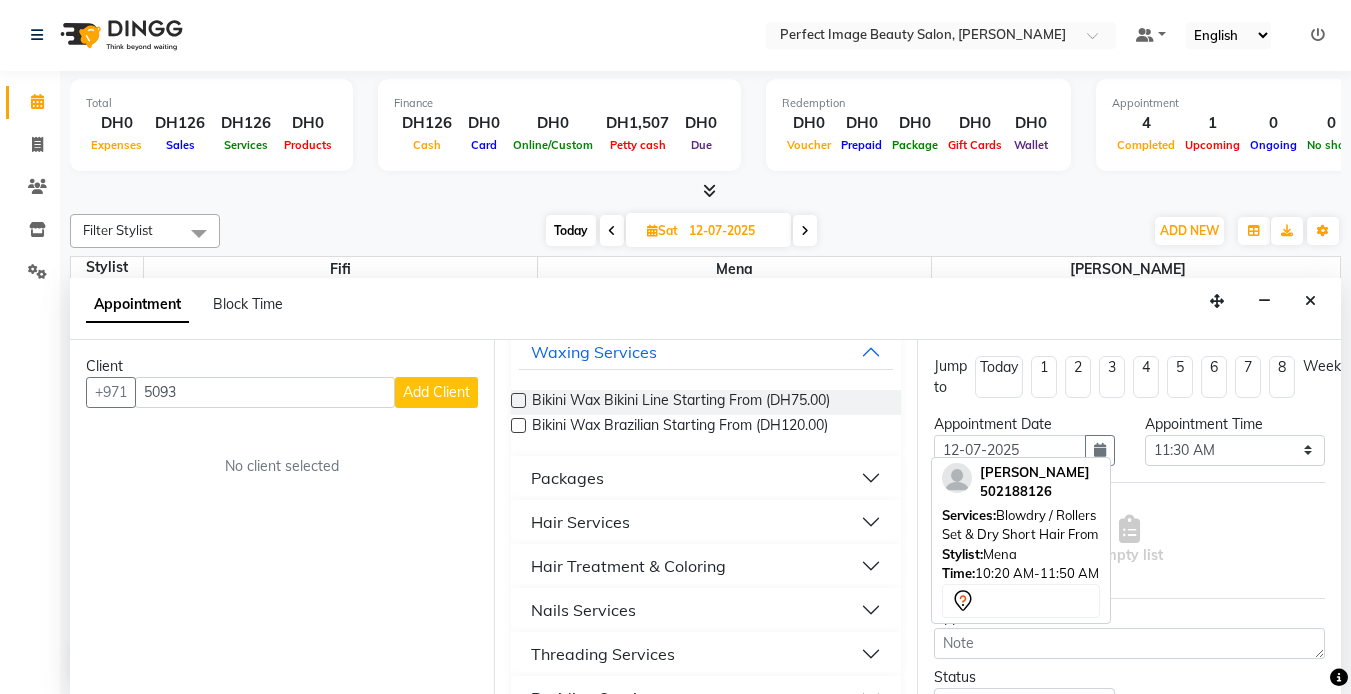 scroll, scrollTop: 175, scrollLeft: 0, axis: vertical 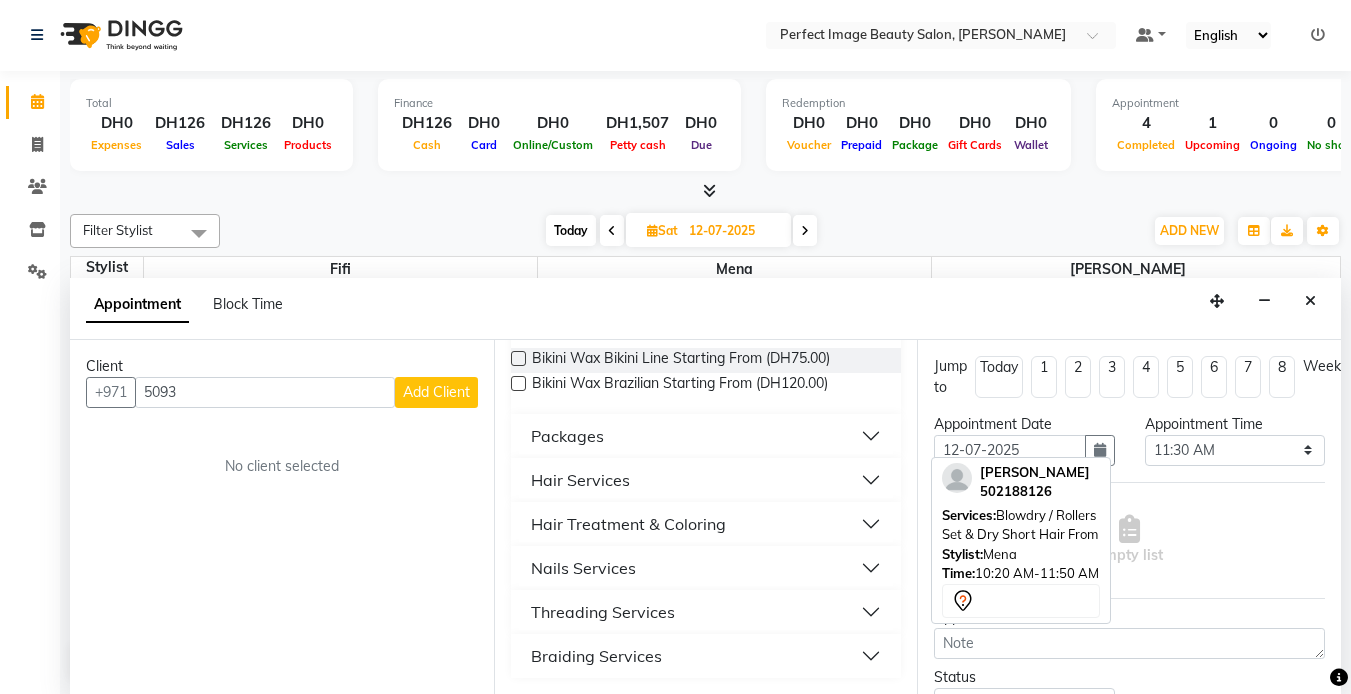 click on "Hair Services" at bounding box center [580, 480] 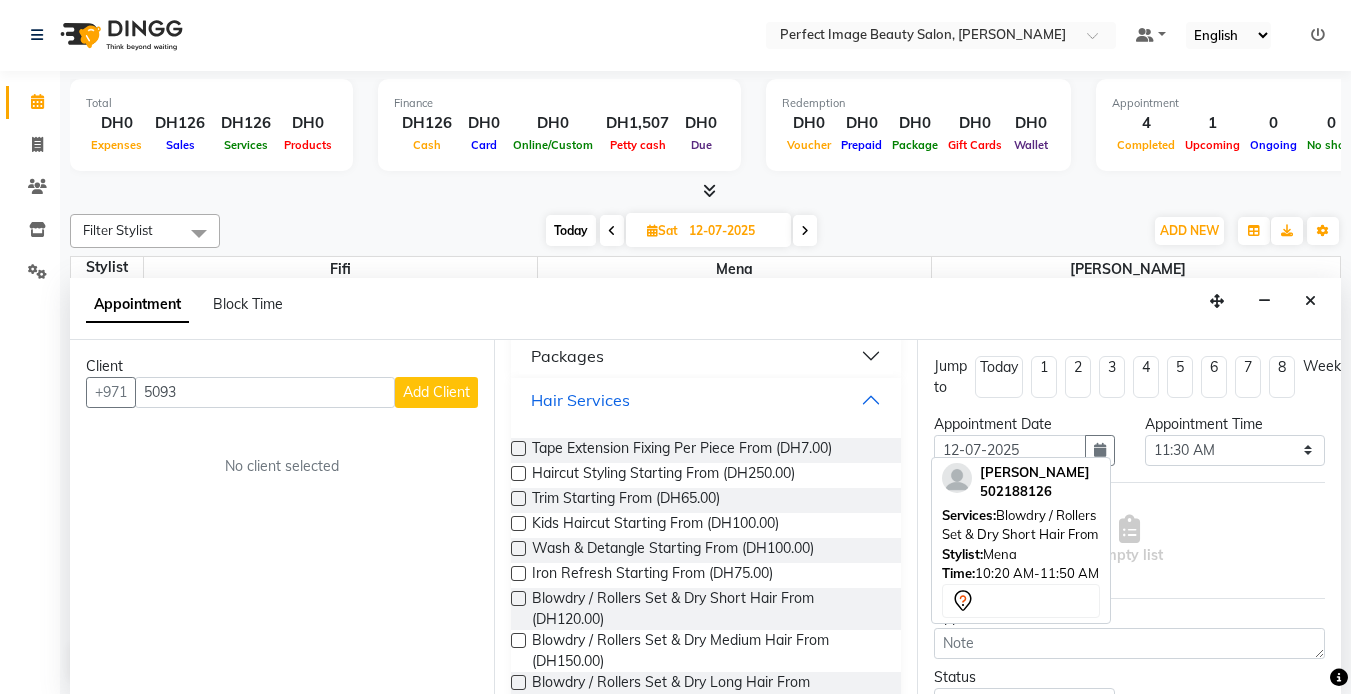 scroll, scrollTop: 295, scrollLeft: 0, axis: vertical 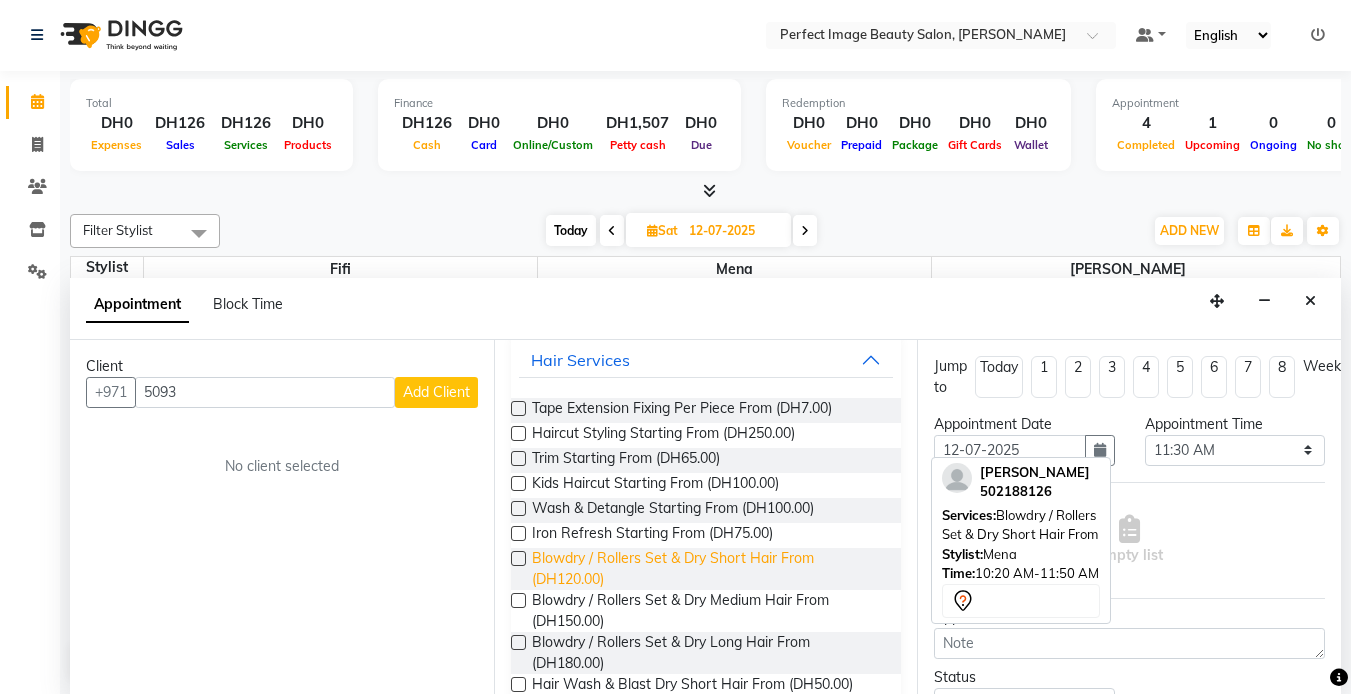 click on "Blowdry / Rollers Set & Dry Short Hair From (DH120.00)" at bounding box center [709, 569] 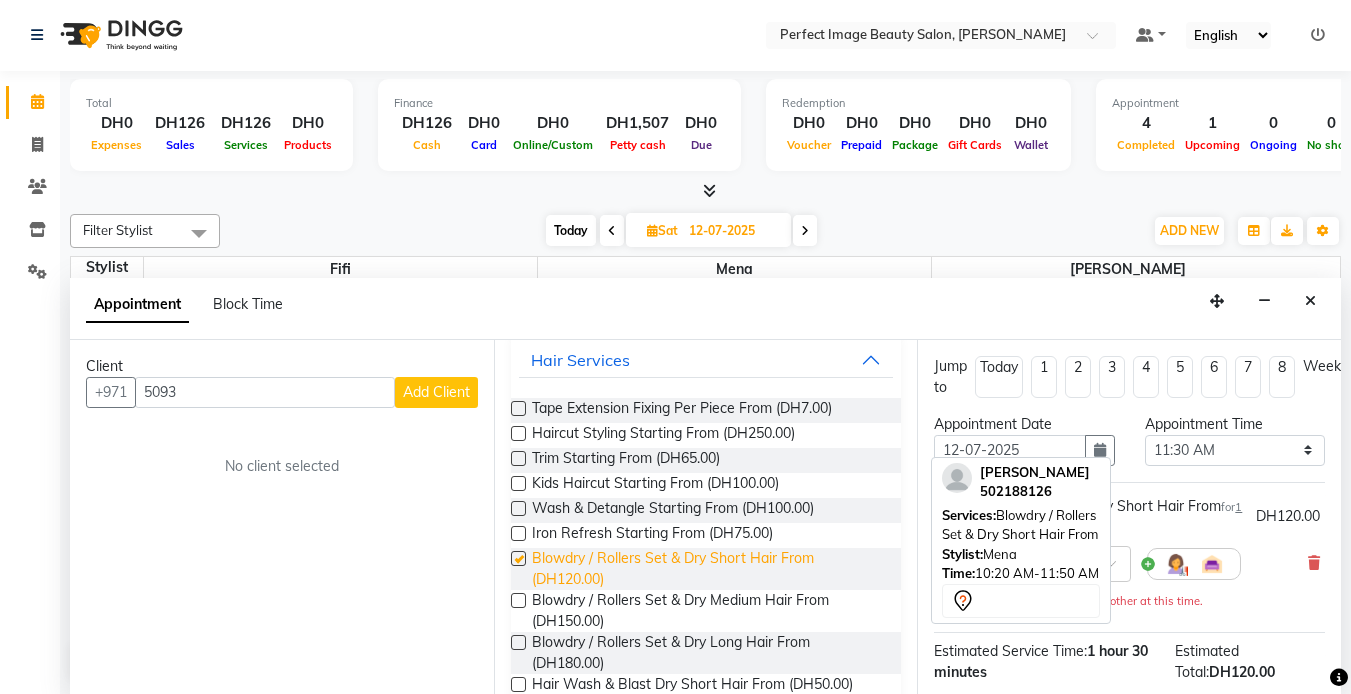 checkbox on "false" 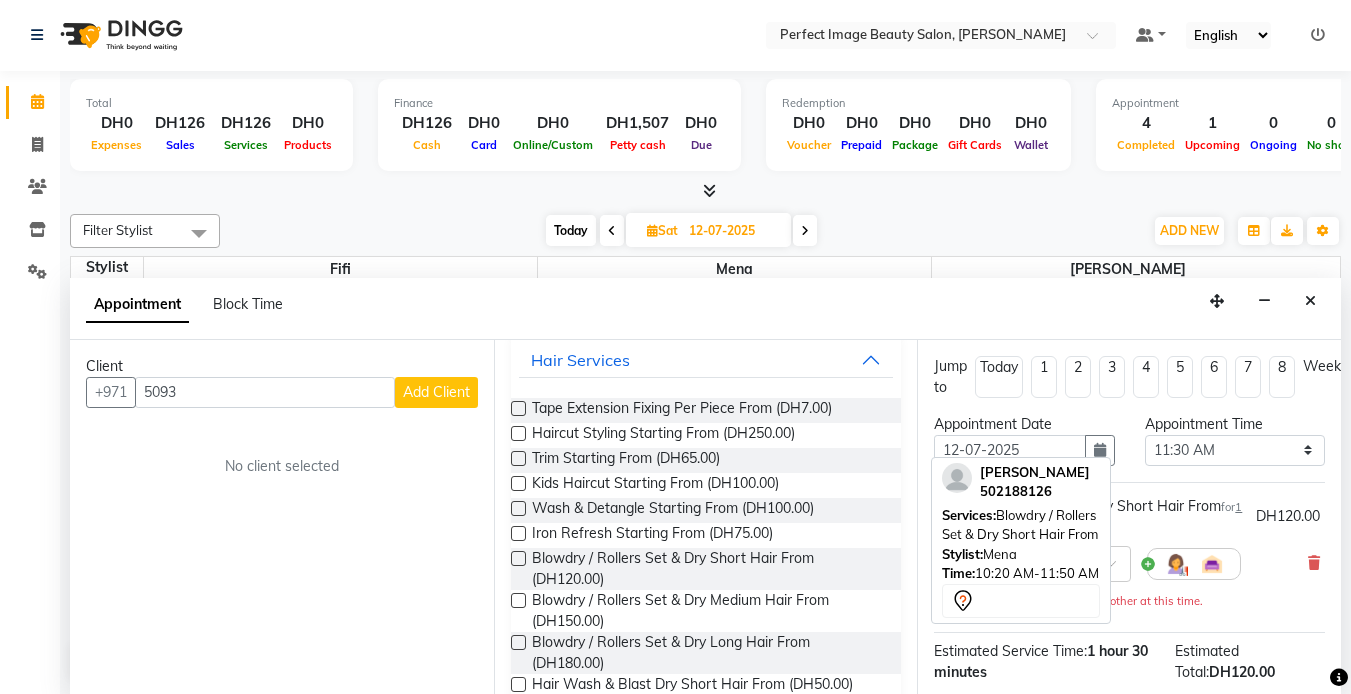 click at bounding box center [1339, 678] 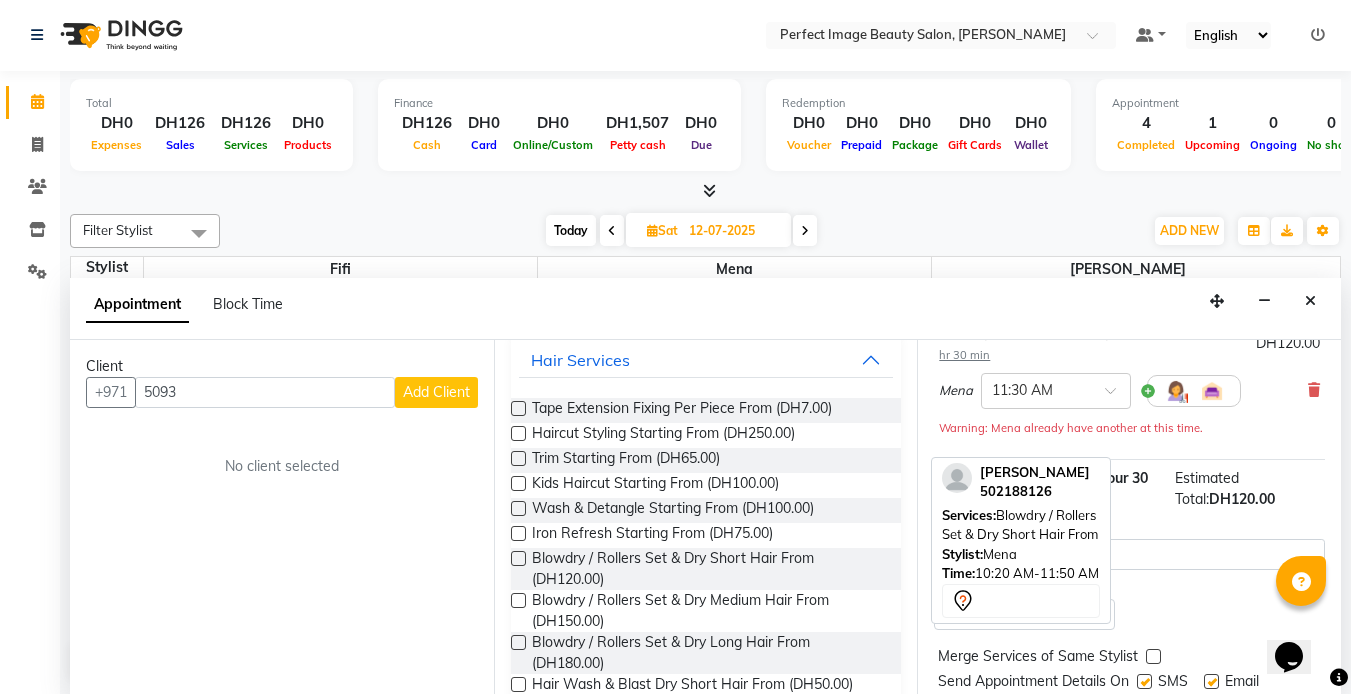 scroll, scrollTop: 252, scrollLeft: 0, axis: vertical 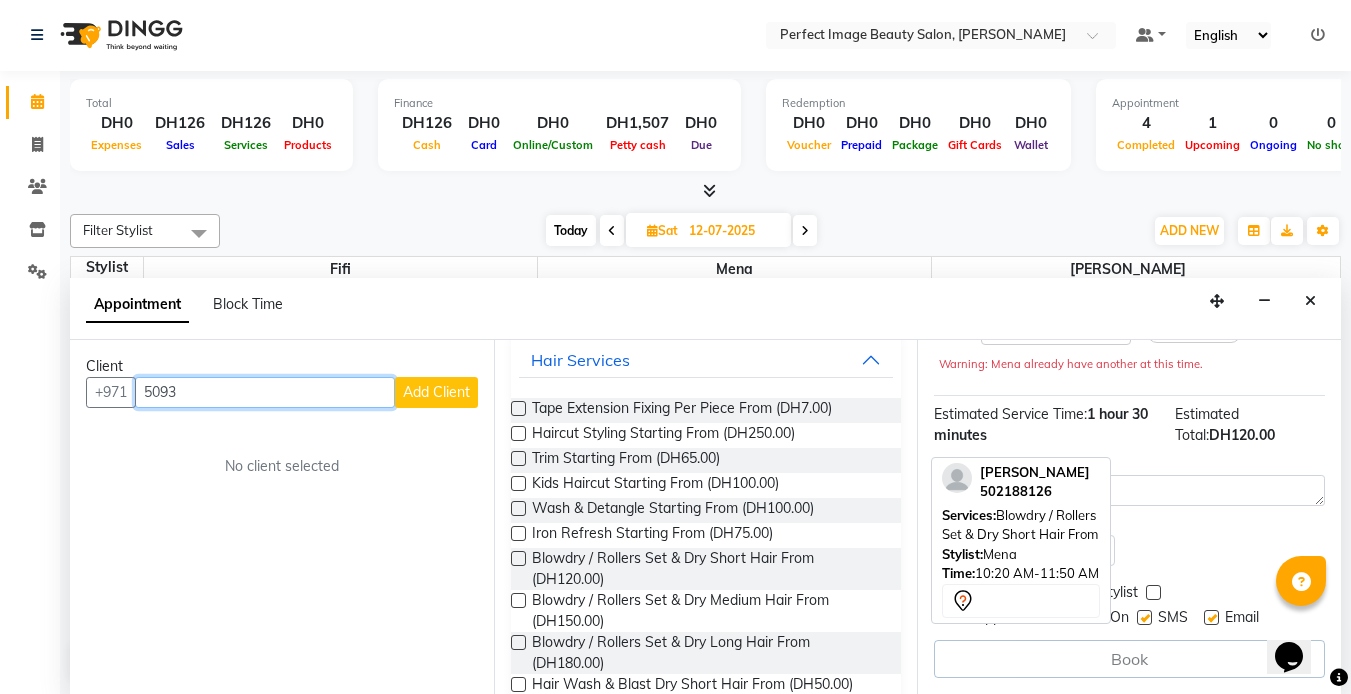 click on "5093" at bounding box center (265, 392) 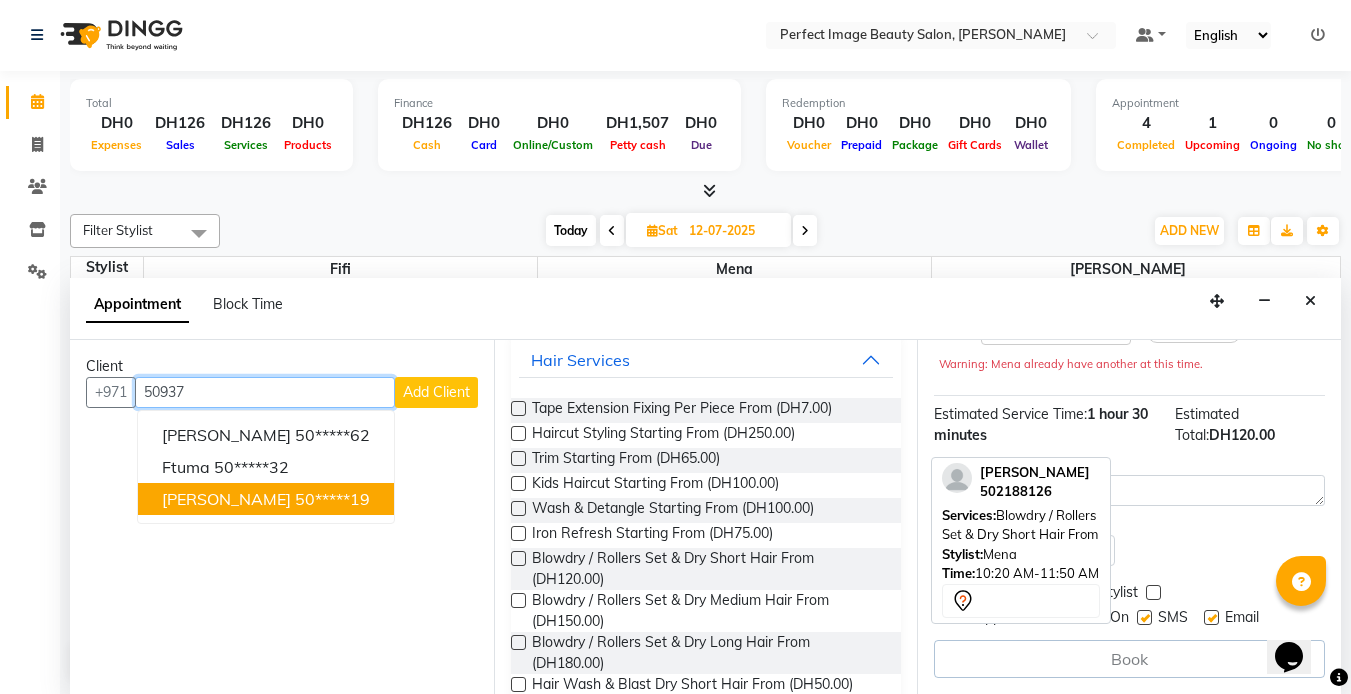 click on "[PERSON_NAME]" at bounding box center (226, 499) 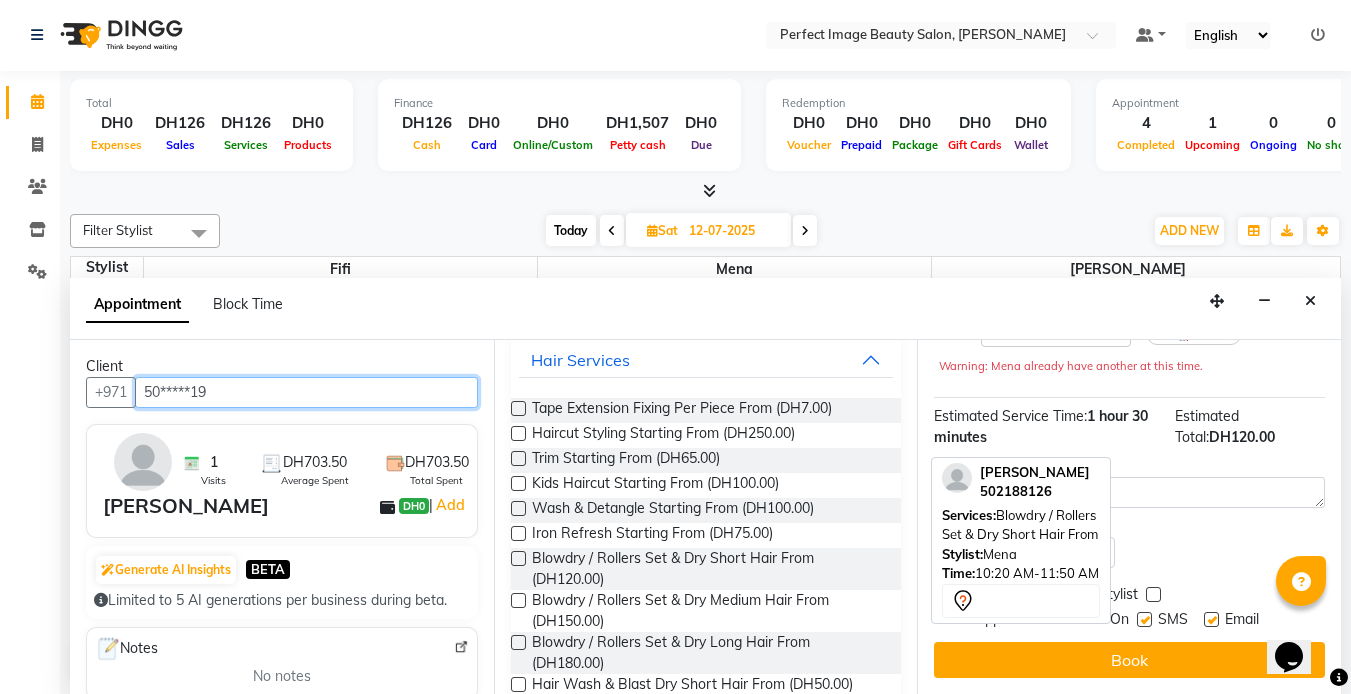 scroll, scrollTop: 250, scrollLeft: 0, axis: vertical 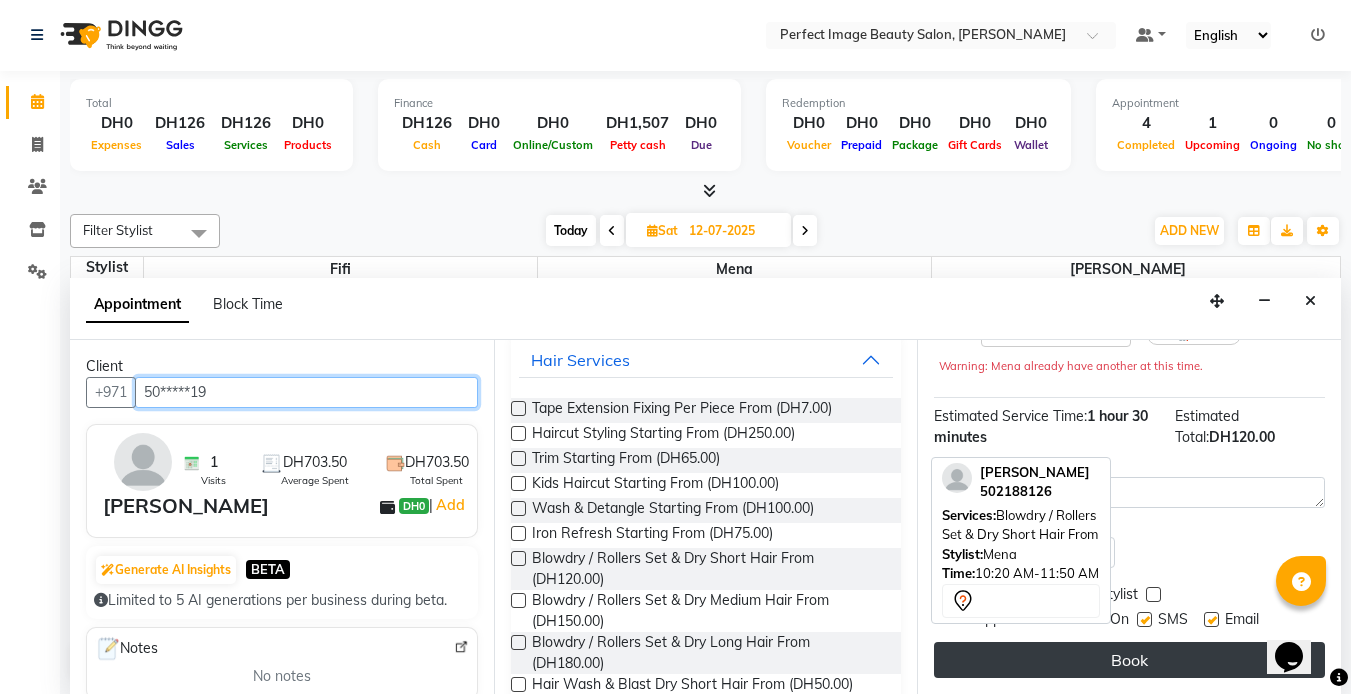 type on "50*****19" 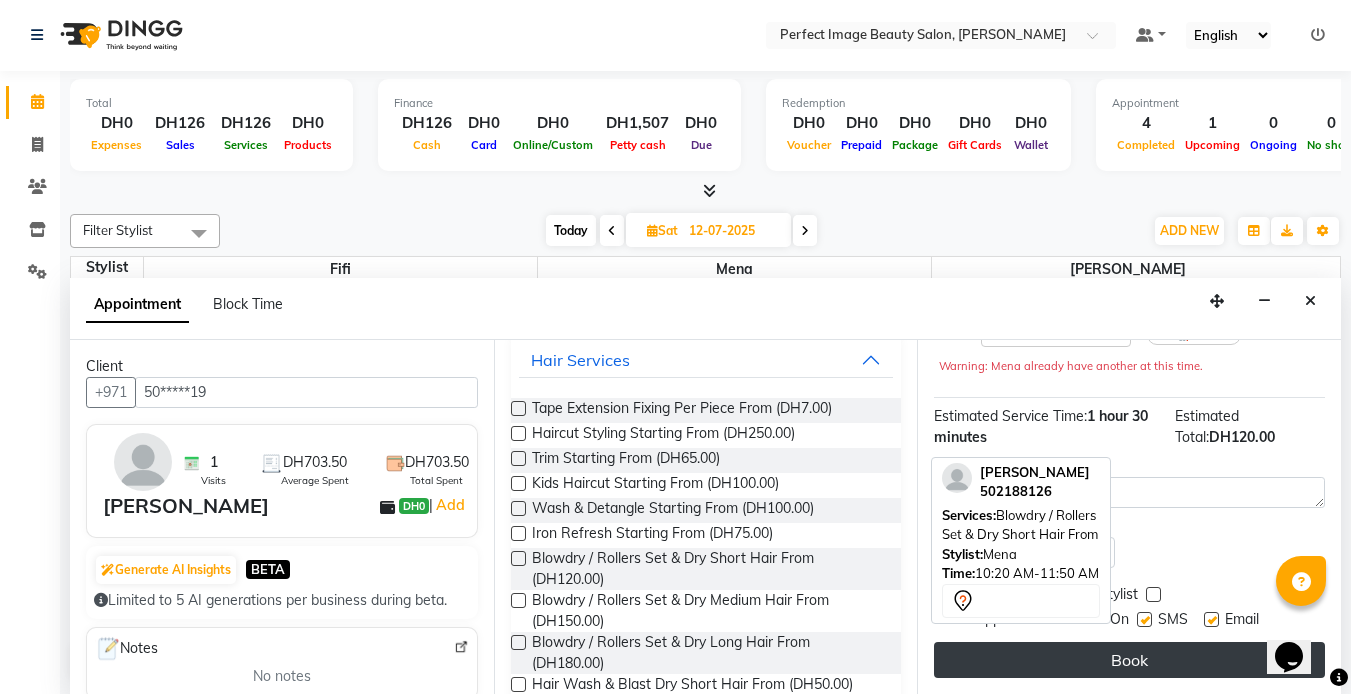 click on "Book" at bounding box center (1129, 660) 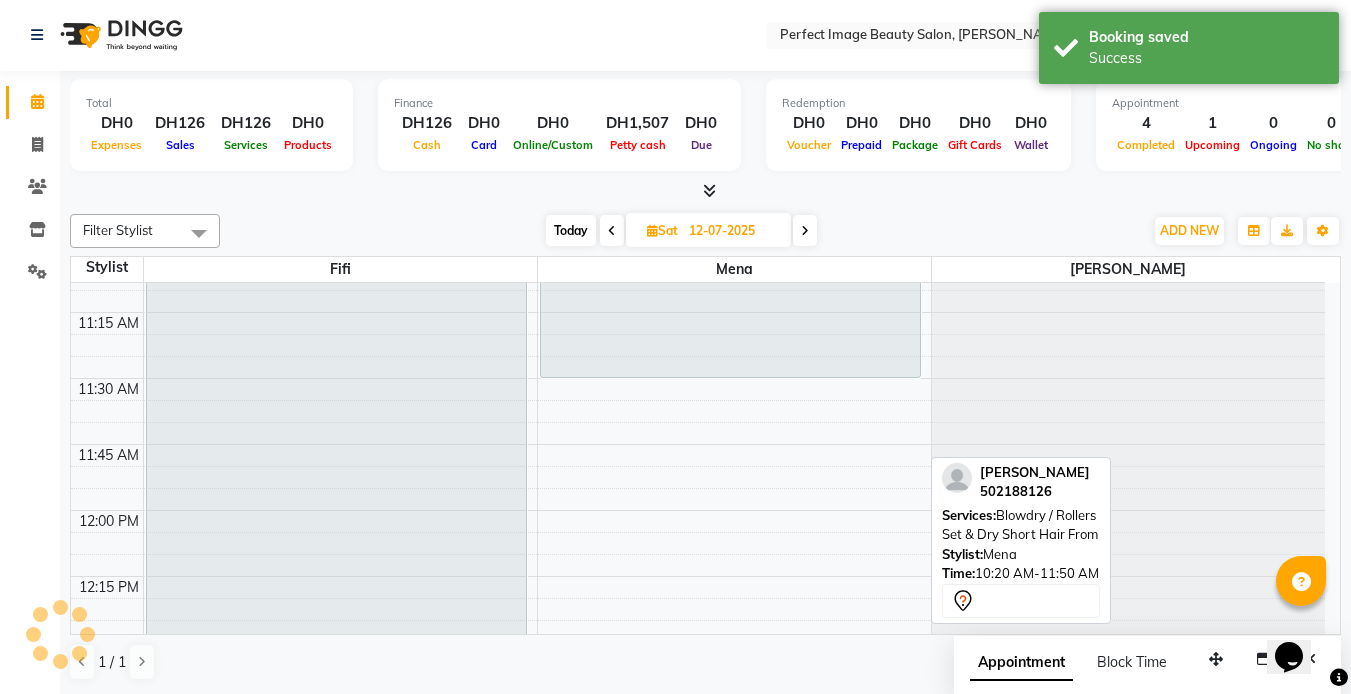 scroll, scrollTop: 0, scrollLeft: 0, axis: both 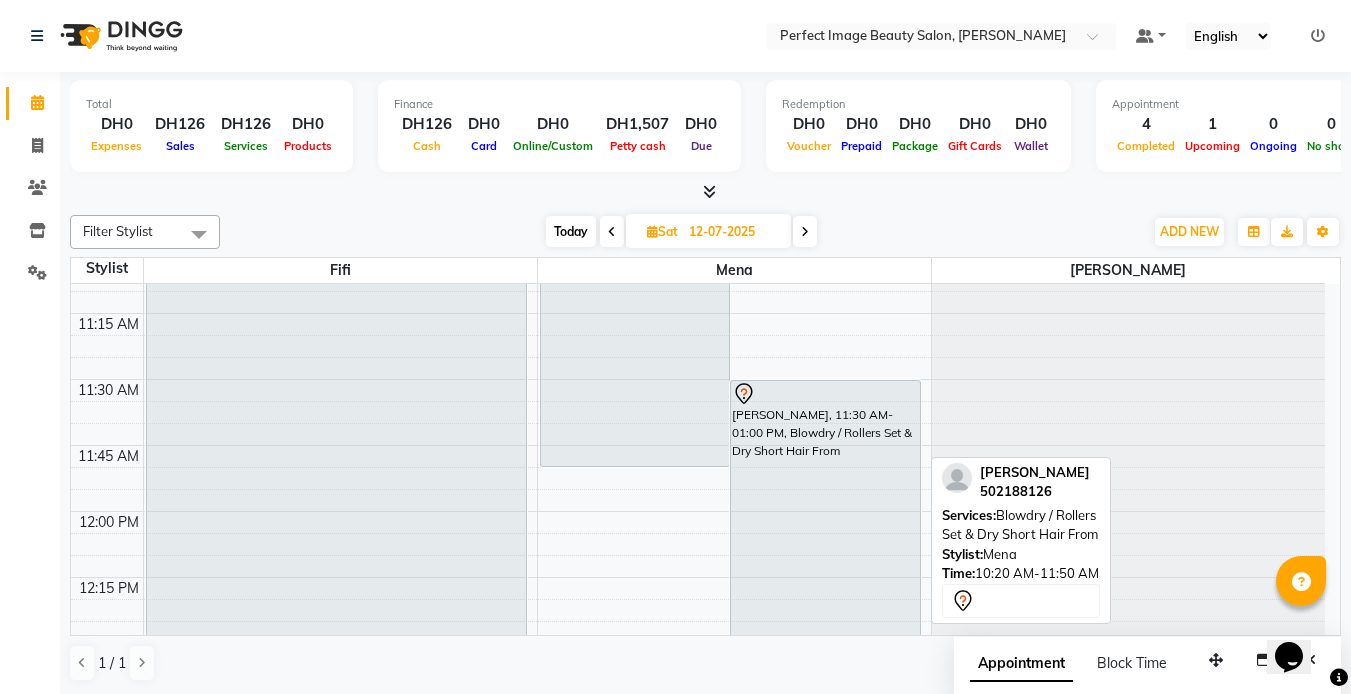 click on "Block Time" at bounding box center (1132, 663) 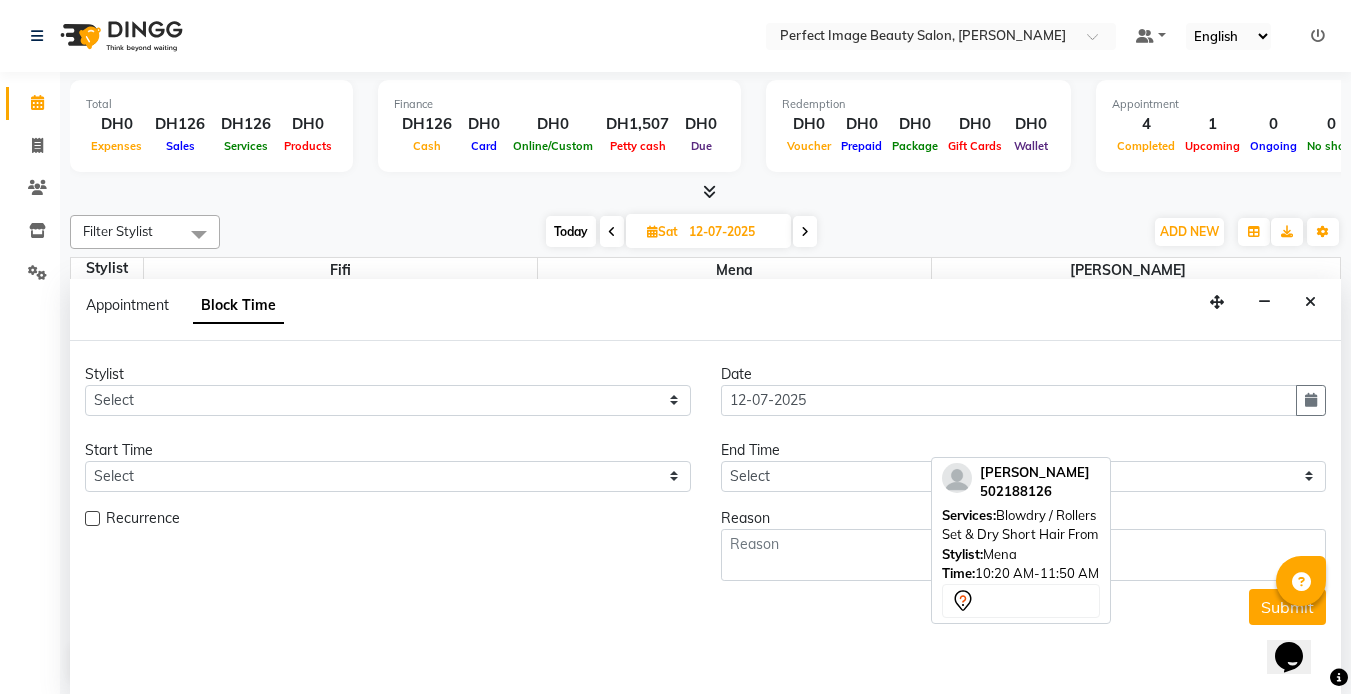 scroll, scrollTop: 2377, scrollLeft: 0, axis: vertical 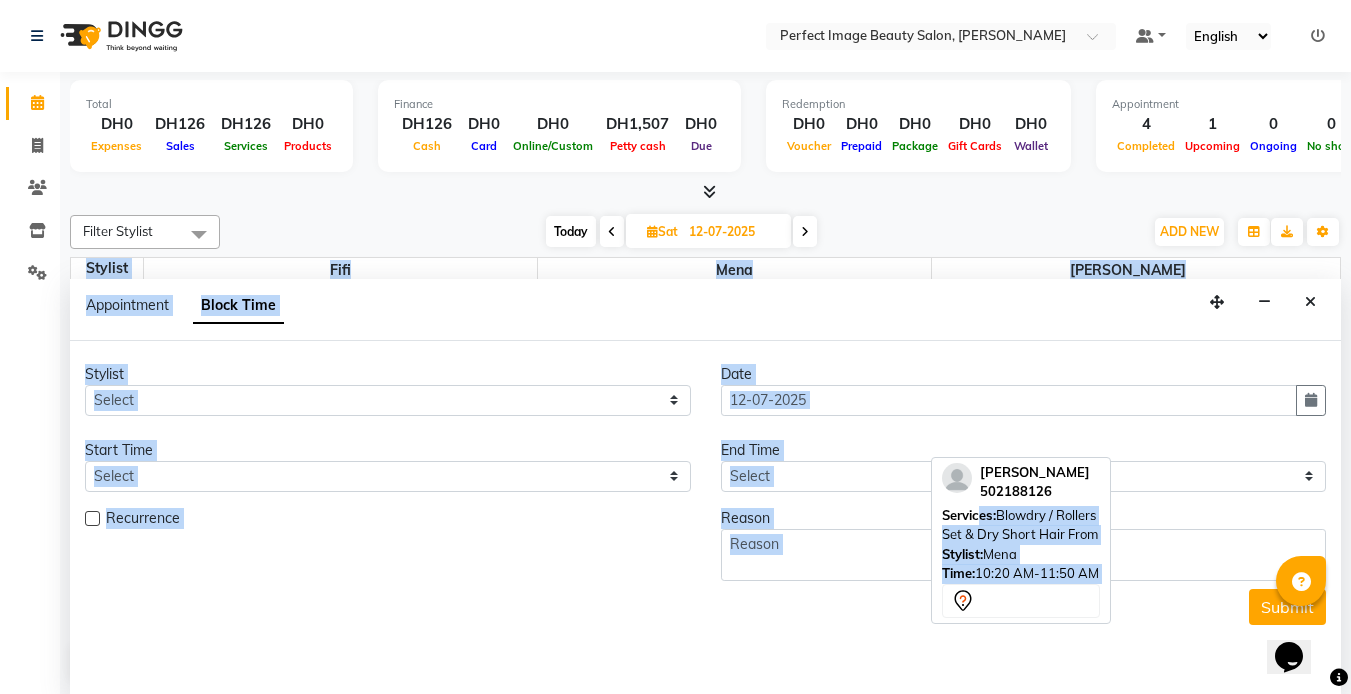 drag, startPoint x: 1160, startPoint y: 656, endPoint x: 970, endPoint y: 517, distance: 235.41666 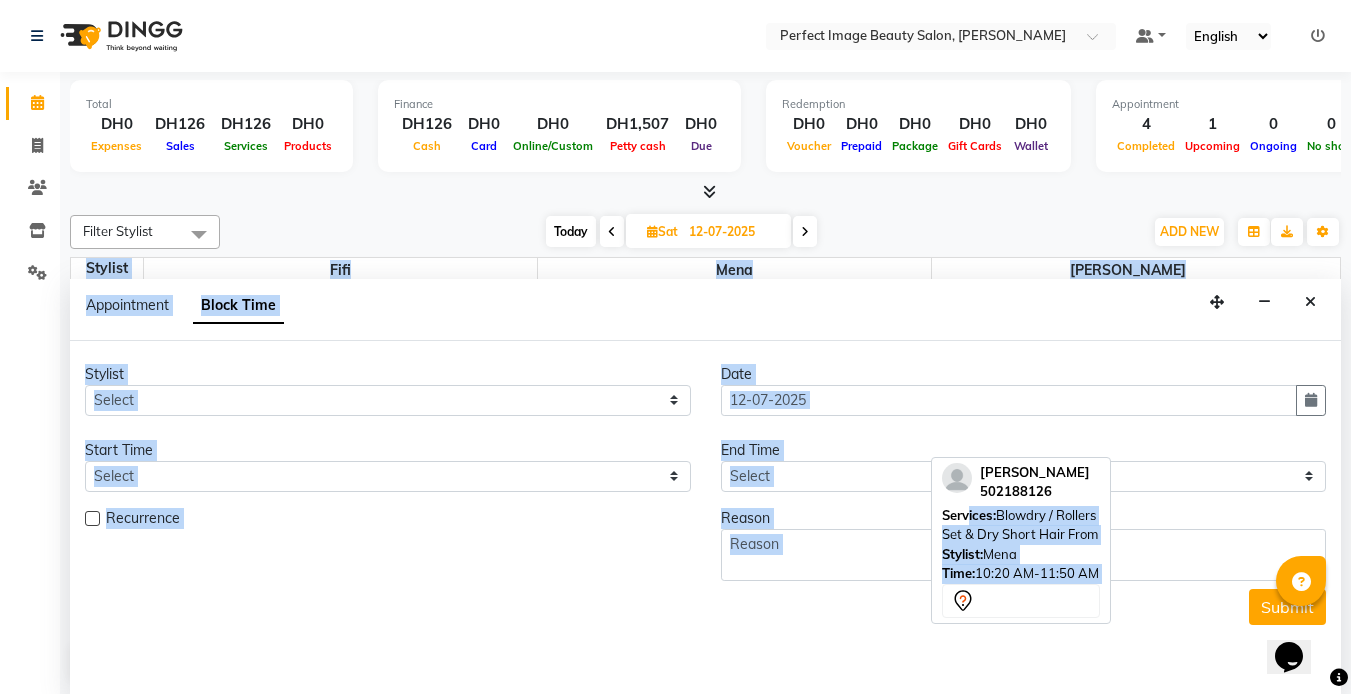 click on "Stylist Select [PERSON_NAME] [PERSON_NAME] Date [DATE] Start Time Select 10:00 AM 10:15 AM 10:30 AM 10:45 AM 11:00 AM 11:15 AM 11:30 AM 11:45 AM 12:00 PM 12:15 PM 12:30 PM 12:45 PM 01:00 PM 01:15 PM 01:30 PM 01:45 PM 02:00 PM 02:15 PM 02:30 PM 02:45 PM 03:00 PM 03:15 PM 03:30 PM 03:45 PM 04:00 PM 04:15 PM 04:30 PM 04:45 PM 05:00 PM 05:15 PM 05:30 PM 05:45 PM 06:00 PM 06:15 PM 06:30 PM 06:45 PM 07:00 PM 07:15 PM 07:30 PM 07:45 PM 08:00 PM 08:15 PM 08:30 PM 08:45 PM 09:00 PM End Time Select 10:00 AM 10:15 AM 10:30 AM 10:45 AM 11:00 AM 11:15 AM 11:30 AM 11:45 AM 12:00 PM 12:15 PM 12:30 PM 12:45 PM 01:00 PM 01:15 PM 01:30 PM 01:45 PM 02:00 PM 02:15 PM 02:30 PM 02:45 PM 03:00 PM 03:15 PM 03:30 PM 03:45 PM 04:00 PM 04:15 PM 04:30 PM 04:45 PM 05:00 PM 05:15 PM 05:30 PM 05:45 PM 06:00 PM 06:15 PM 06:30 PM 06:45 PM 07:00 PM 07:15 PM 07:30 PM 07:45 PM 08:00 PM 08:15 PM 08:30 PM 08:45 PM 09:00 PM Recurrence Reason  Submit" at bounding box center [705, 490] 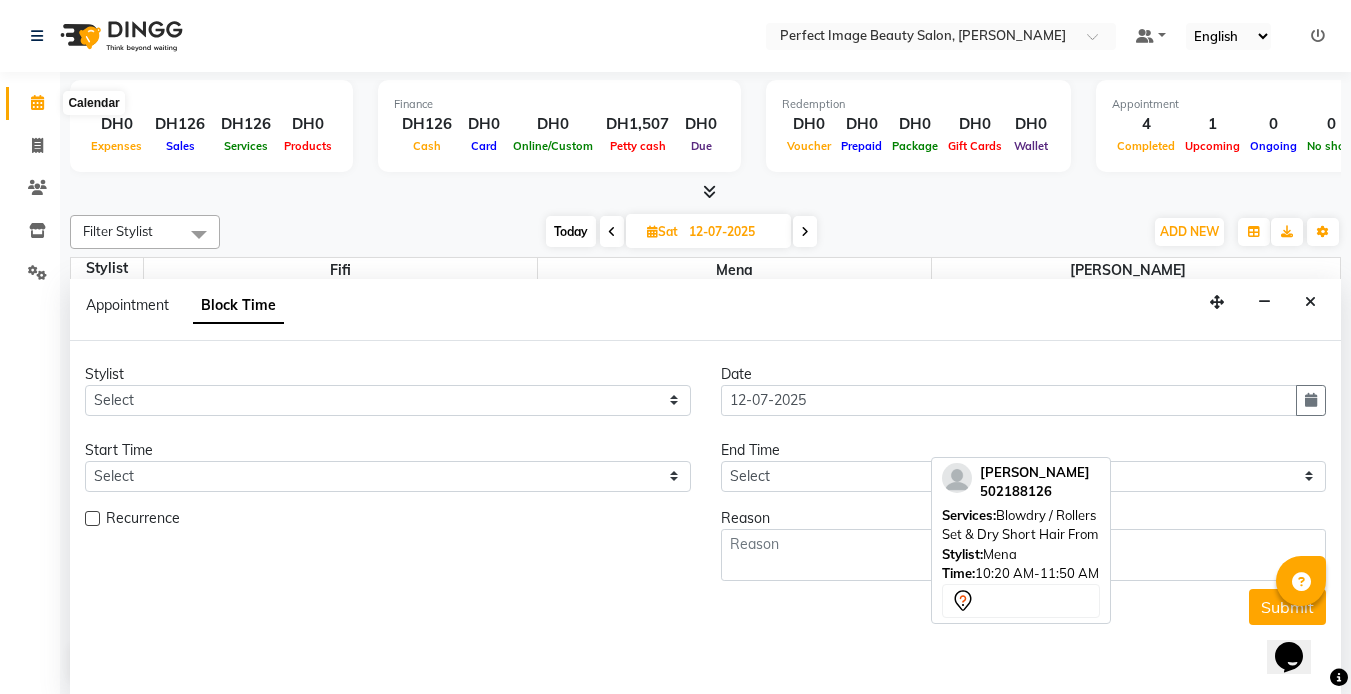 click 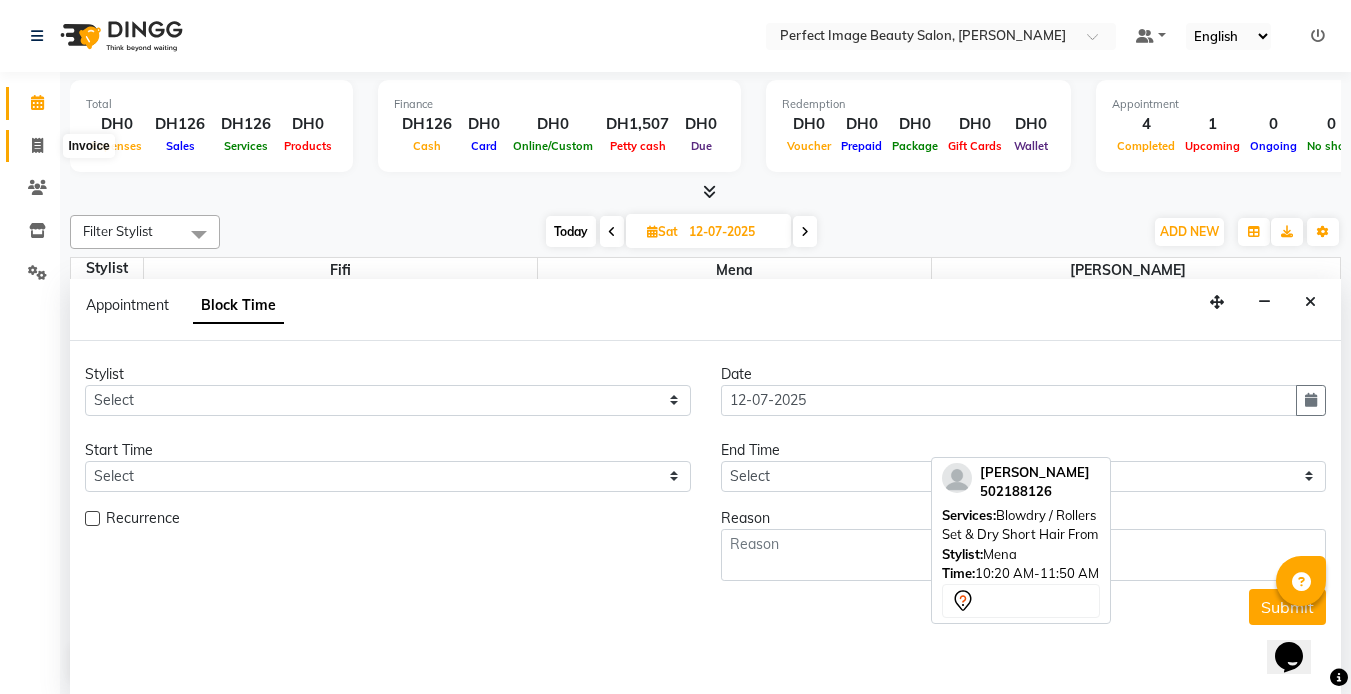 click 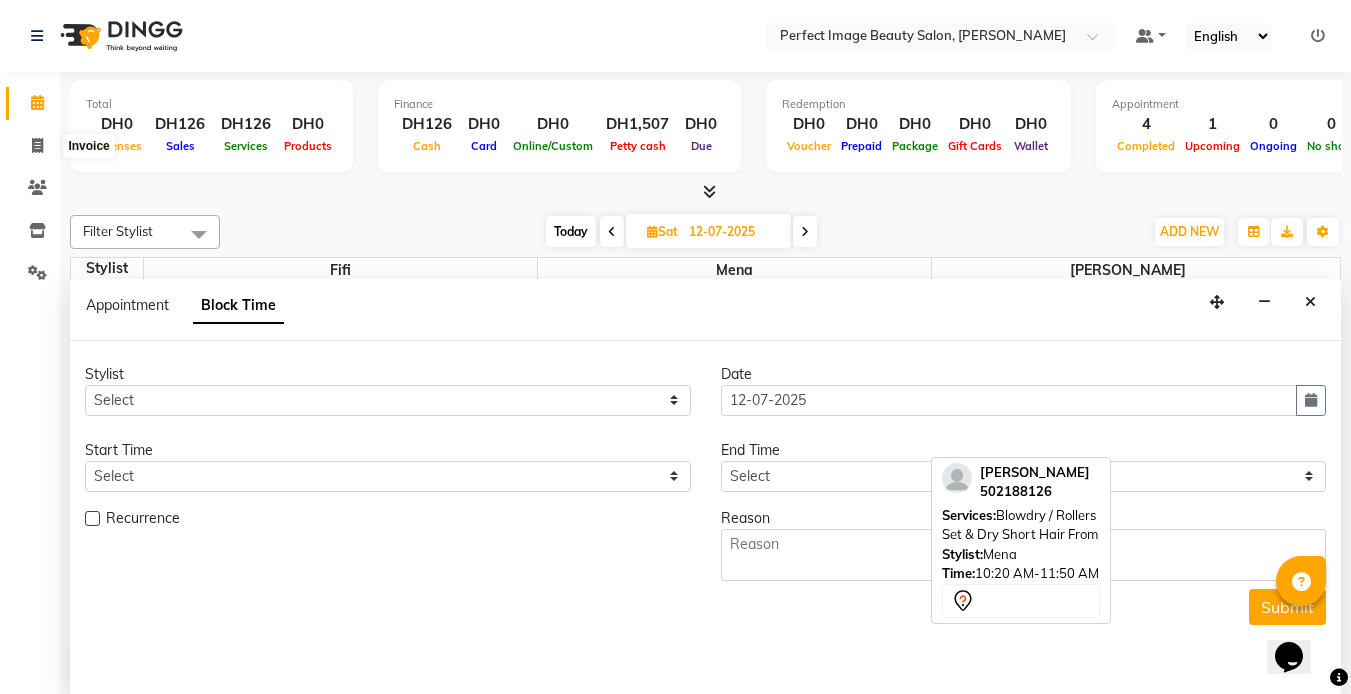 select on "service" 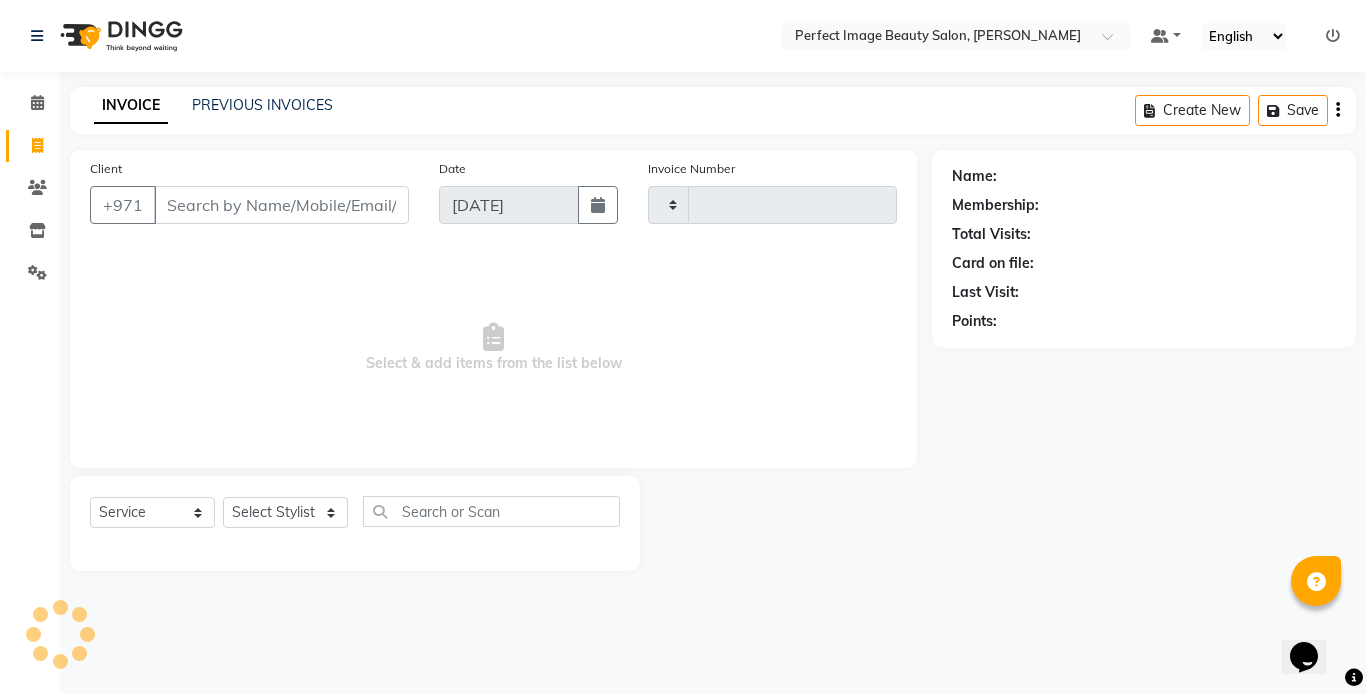 type on "0048" 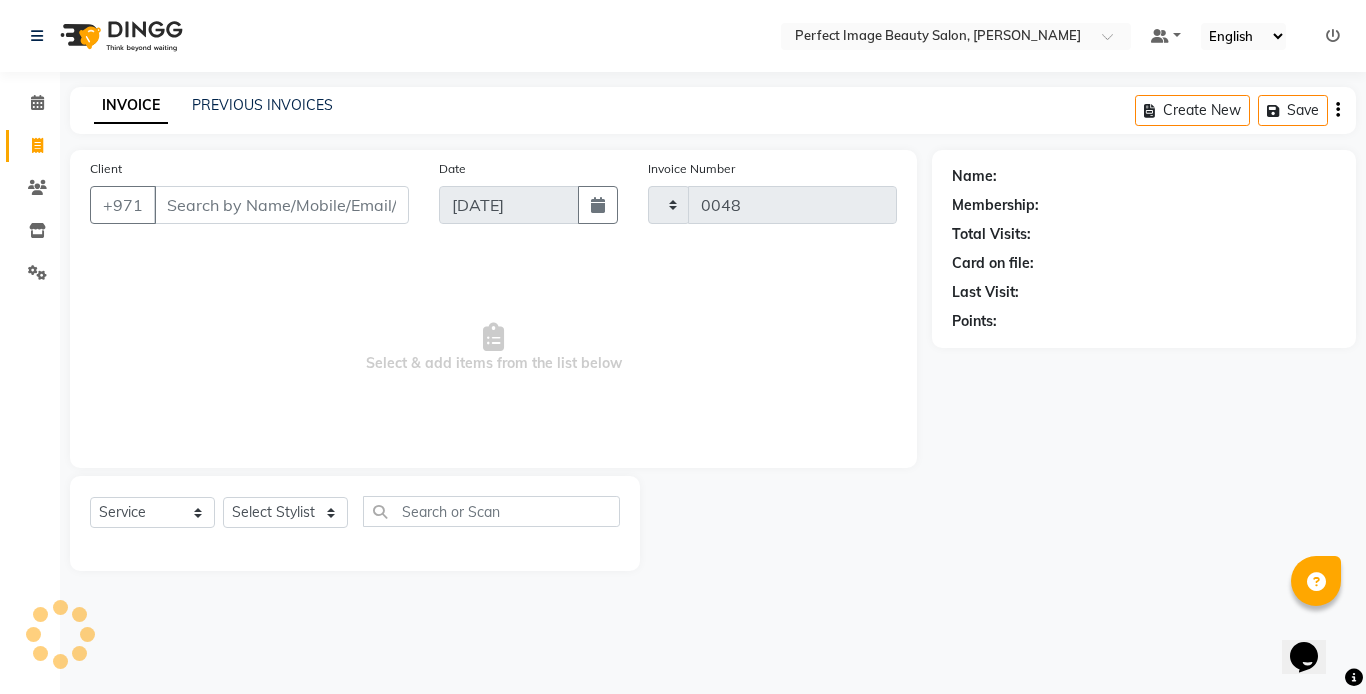 select on "8564" 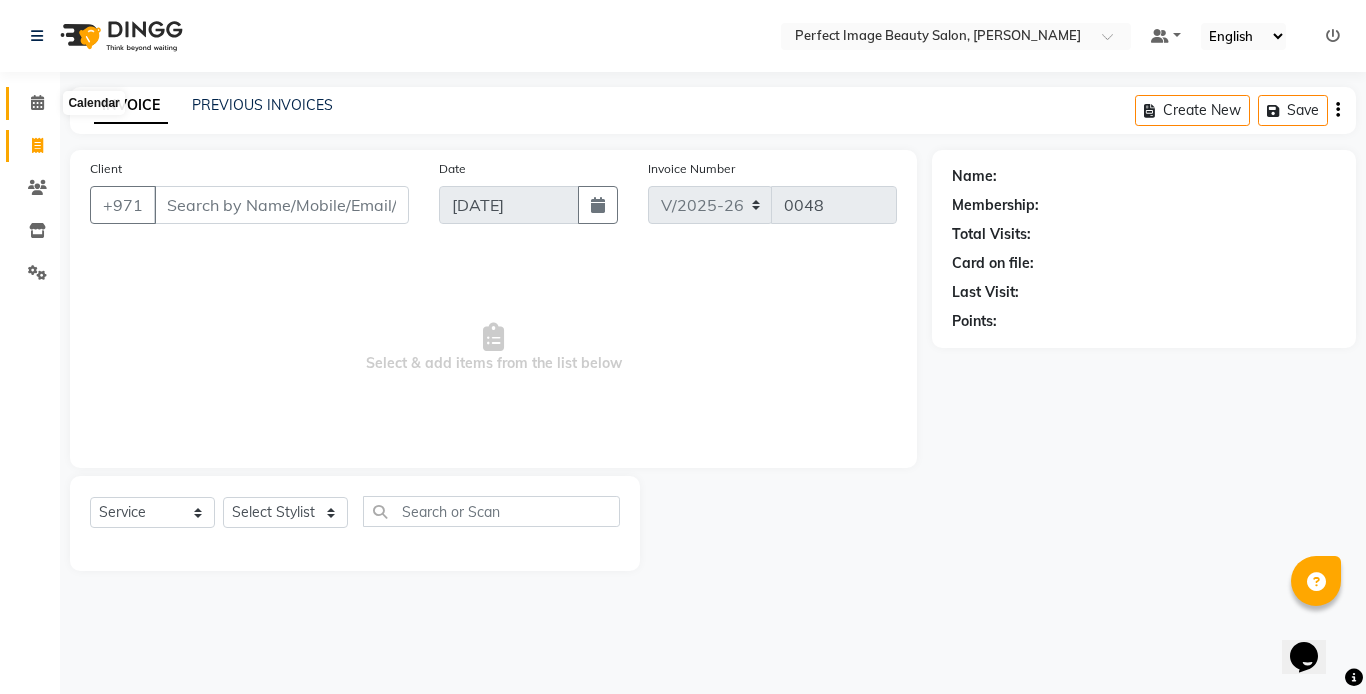click 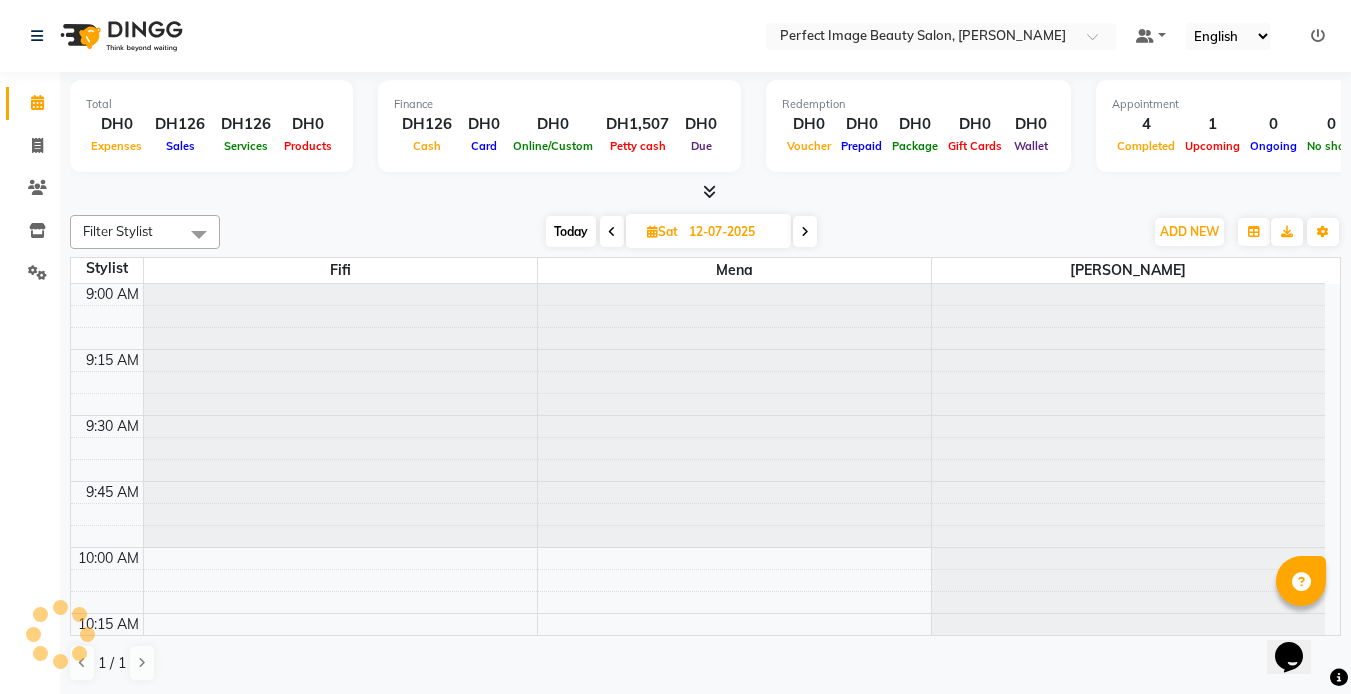 scroll, scrollTop: 0, scrollLeft: 0, axis: both 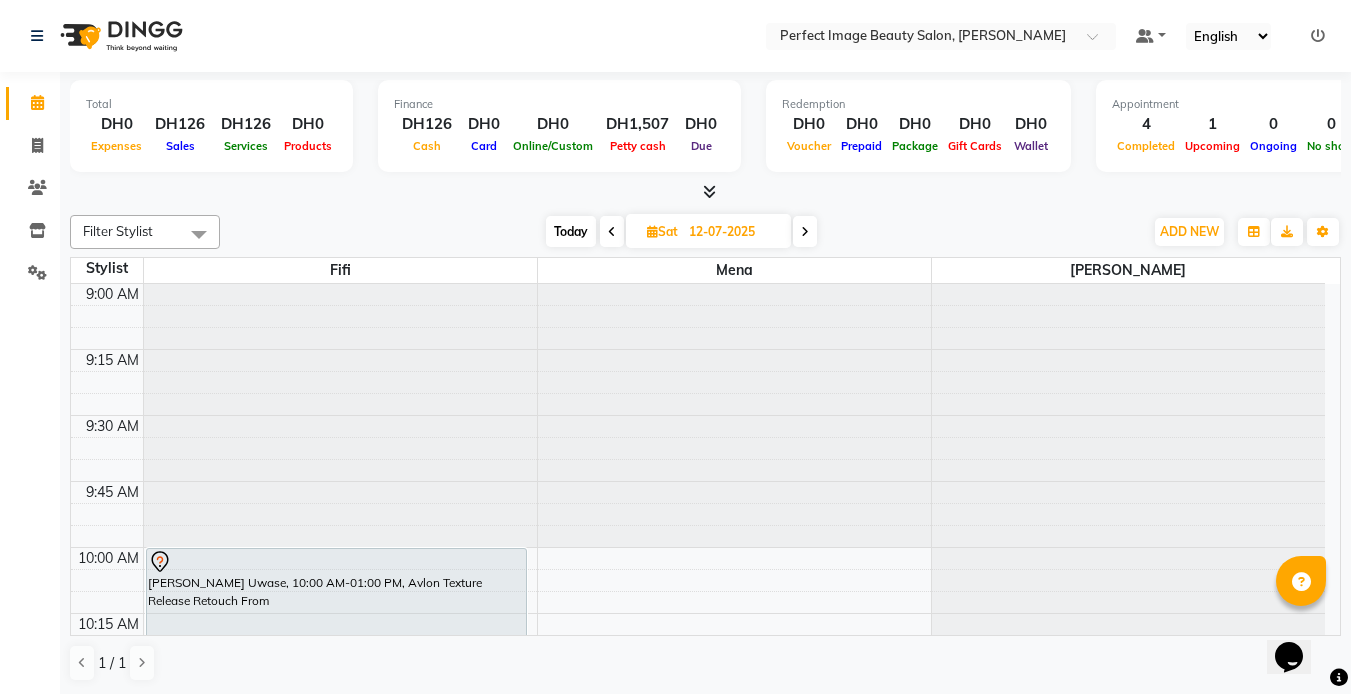 click on "12-07-2025" at bounding box center (733, 232) 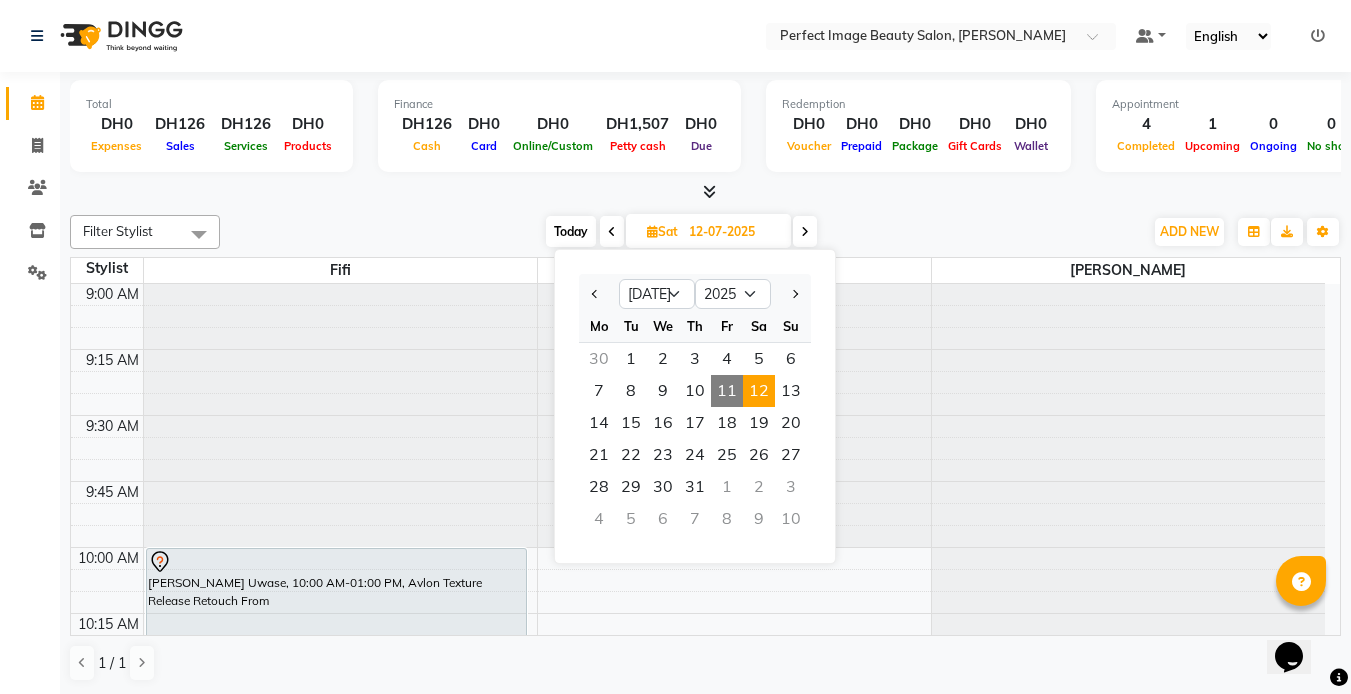 click on "12" at bounding box center (759, 391) 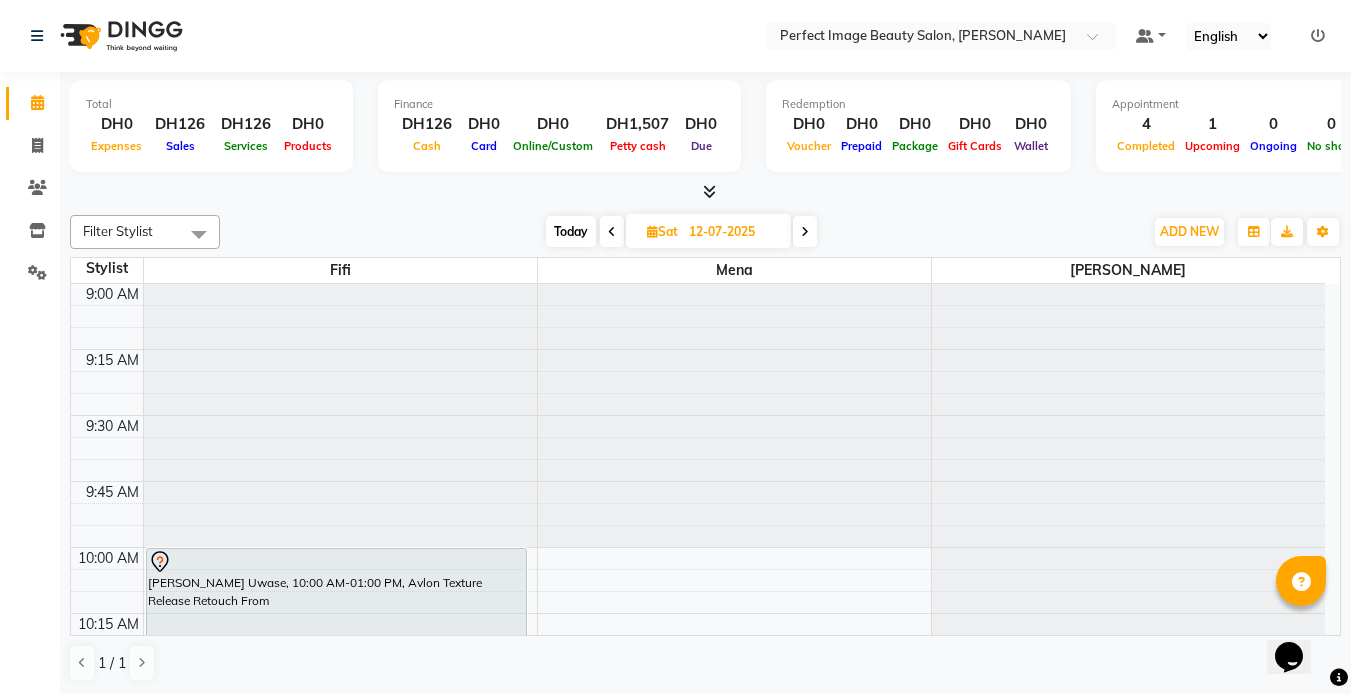 click on "Opens Chat This icon Opens the chat window." at bounding box center [1299, 622] 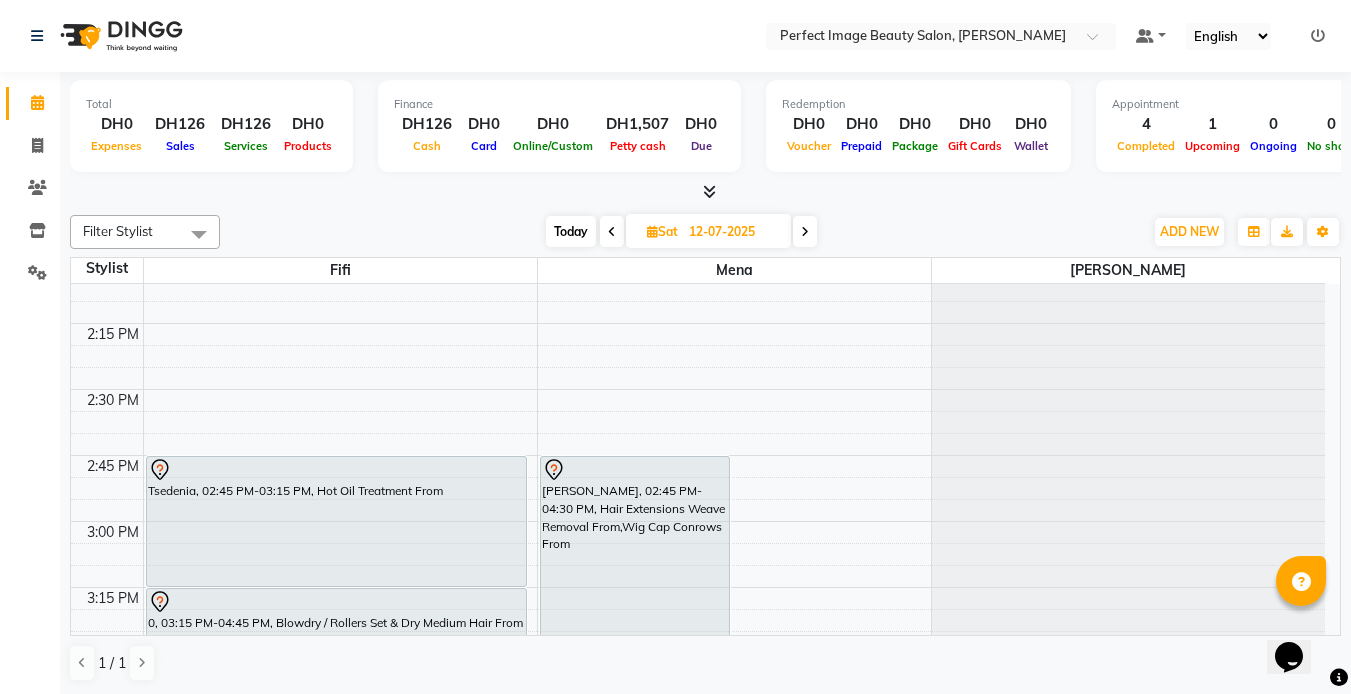 scroll, scrollTop: 1386, scrollLeft: 0, axis: vertical 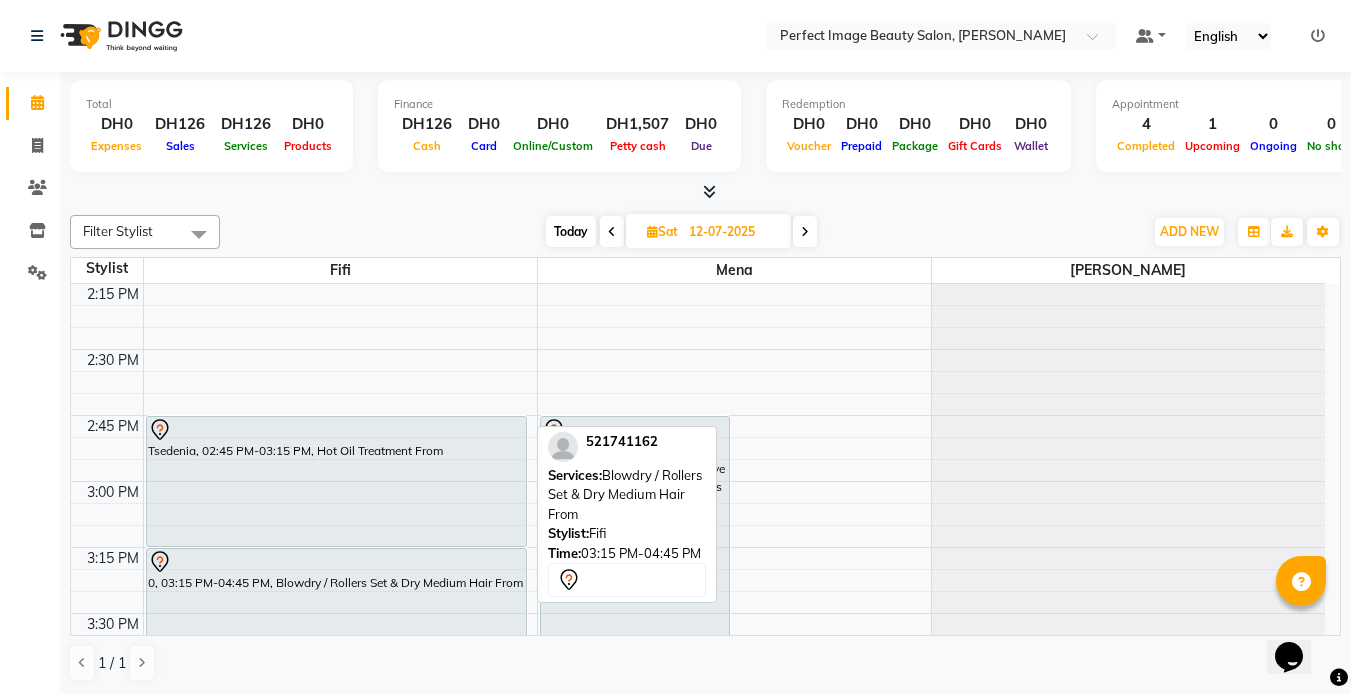 click on "0, 03:15 PM-04:45 PM, Blowdry / Rollers Set & Dry Medium Hair From" at bounding box center [336, 745] 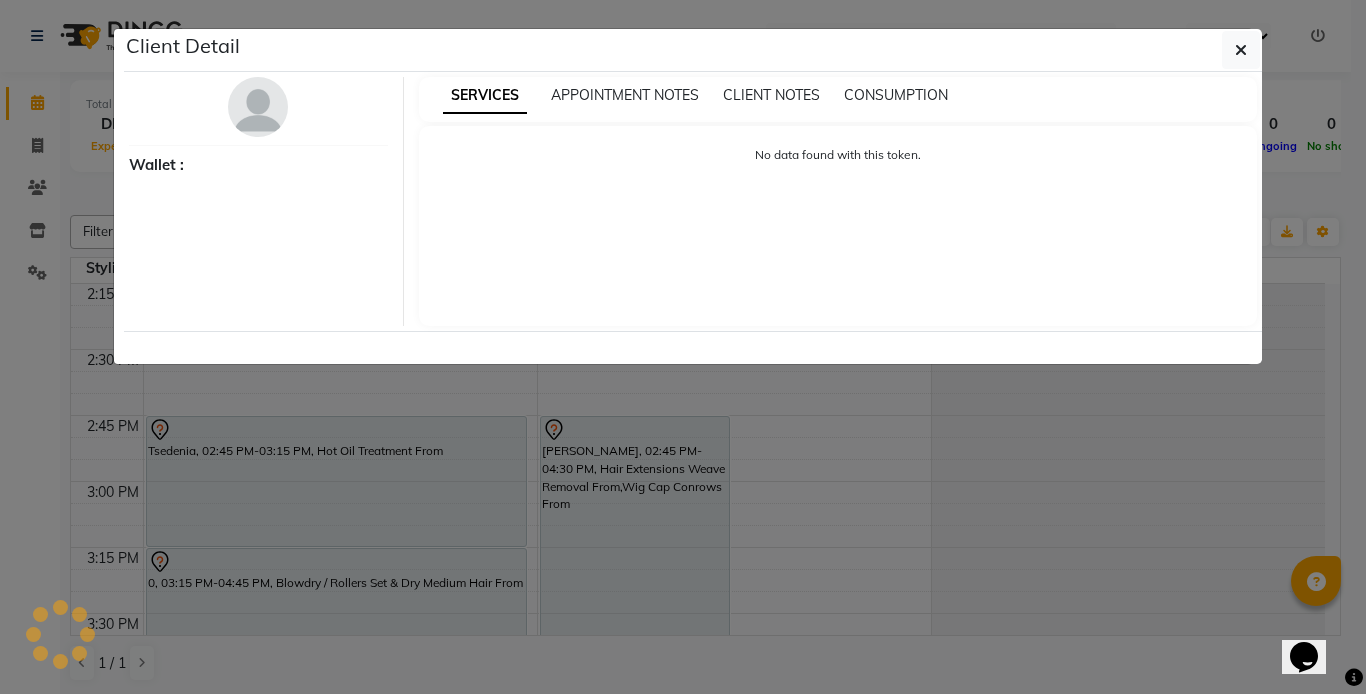 select on "7" 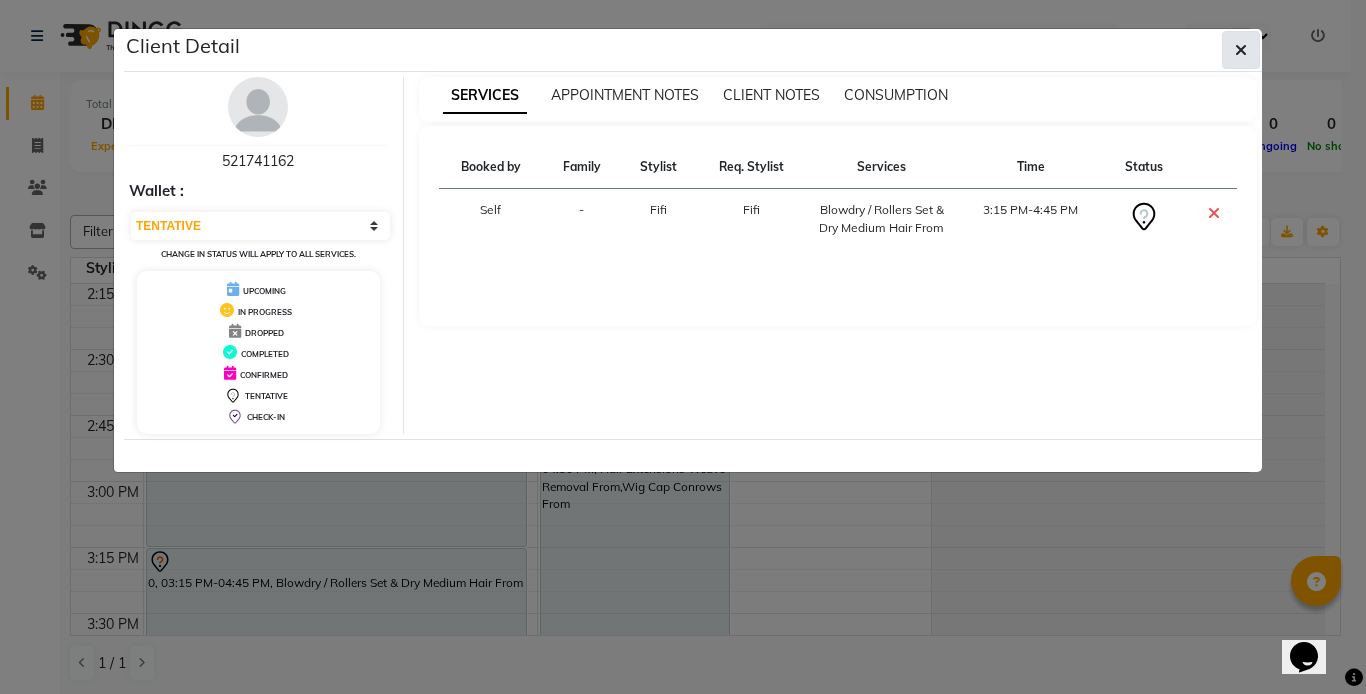 click 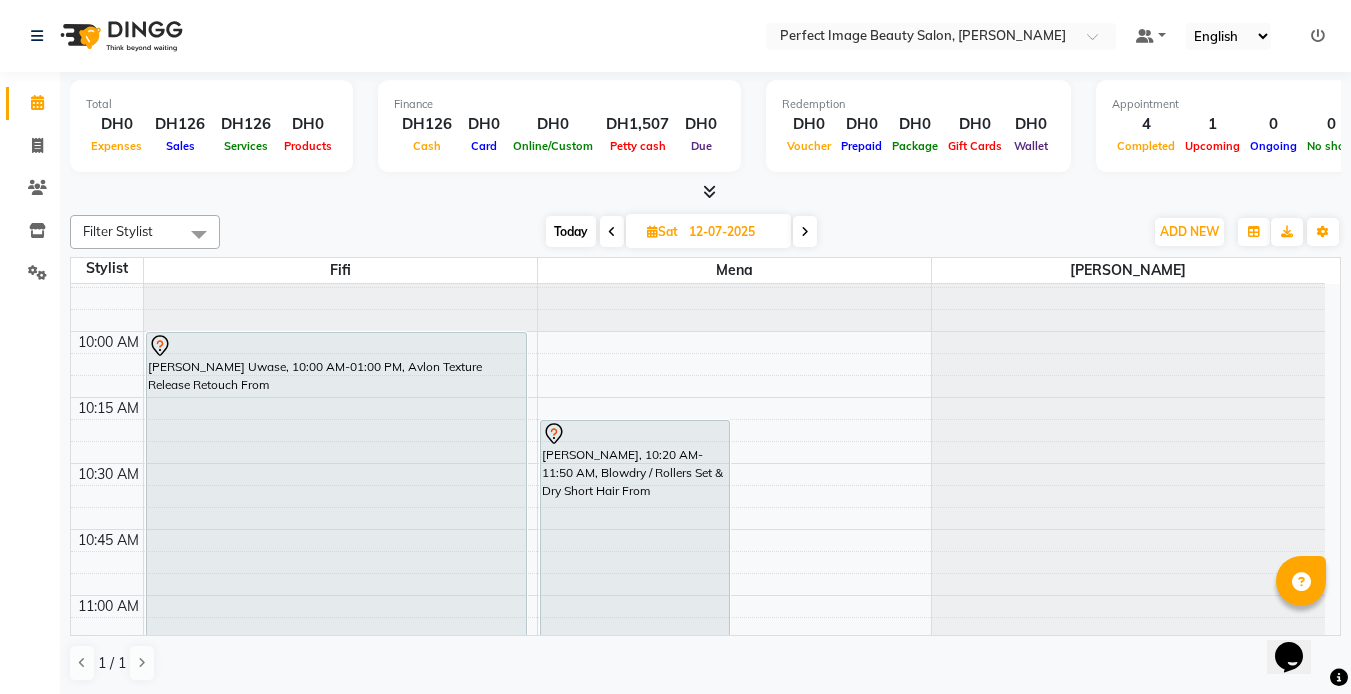 scroll, scrollTop: 213, scrollLeft: 0, axis: vertical 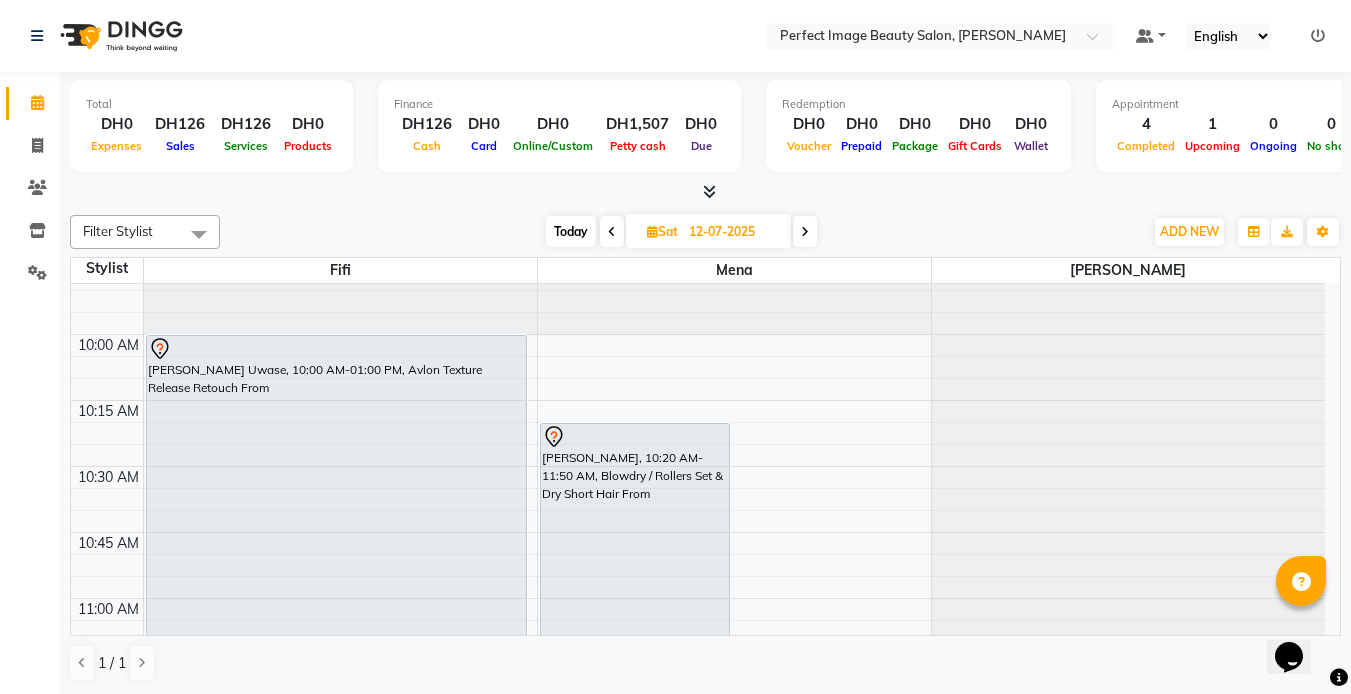 click on "Today" at bounding box center (571, 231) 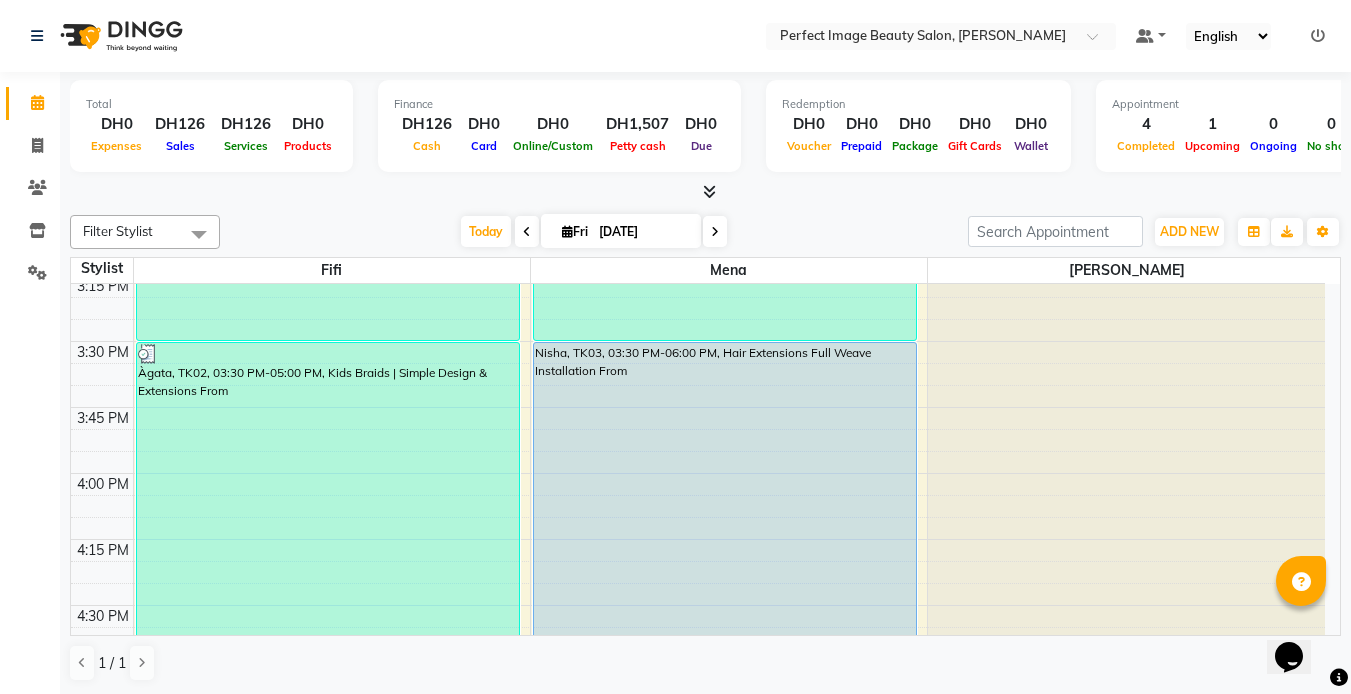 scroll, scrollTop: 627, scrollLeft: 0, axis: vertical 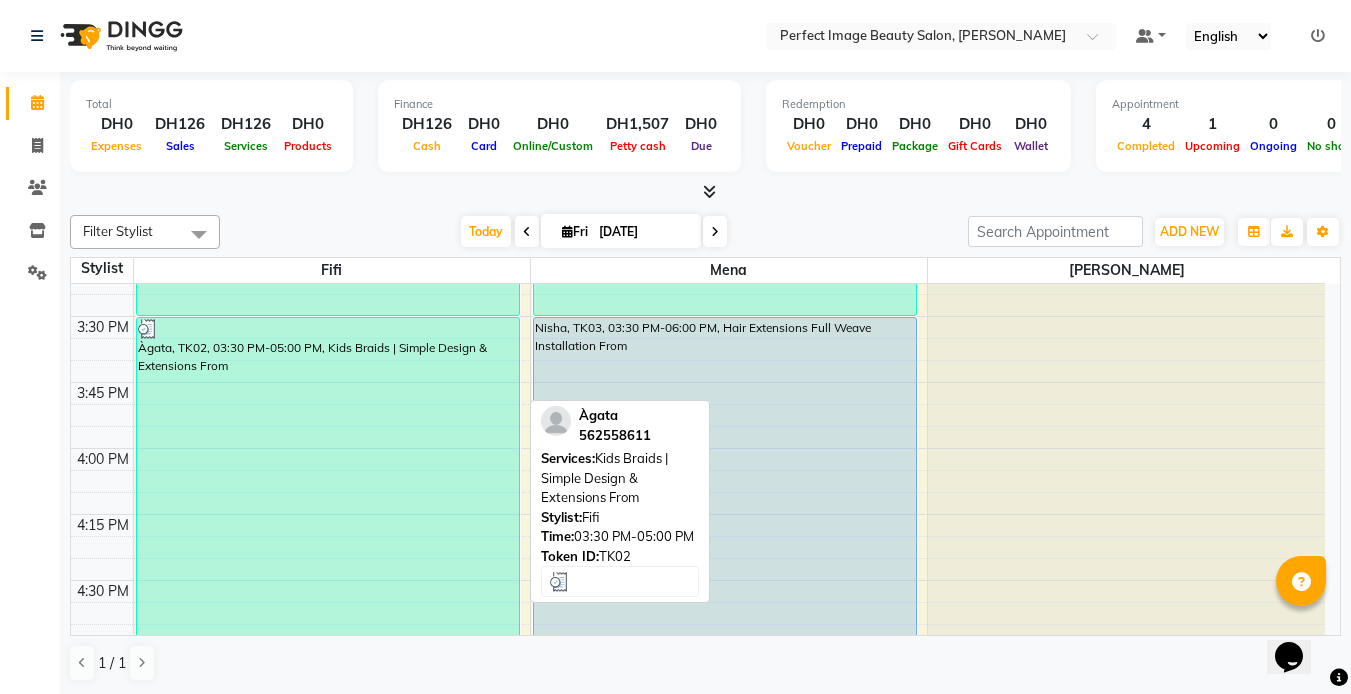 click on "Àgata, TK02, 03:30 PM-05:00 PM, Kids Braids | Simple Design & Extensions From" at bounding box center [328, 514] 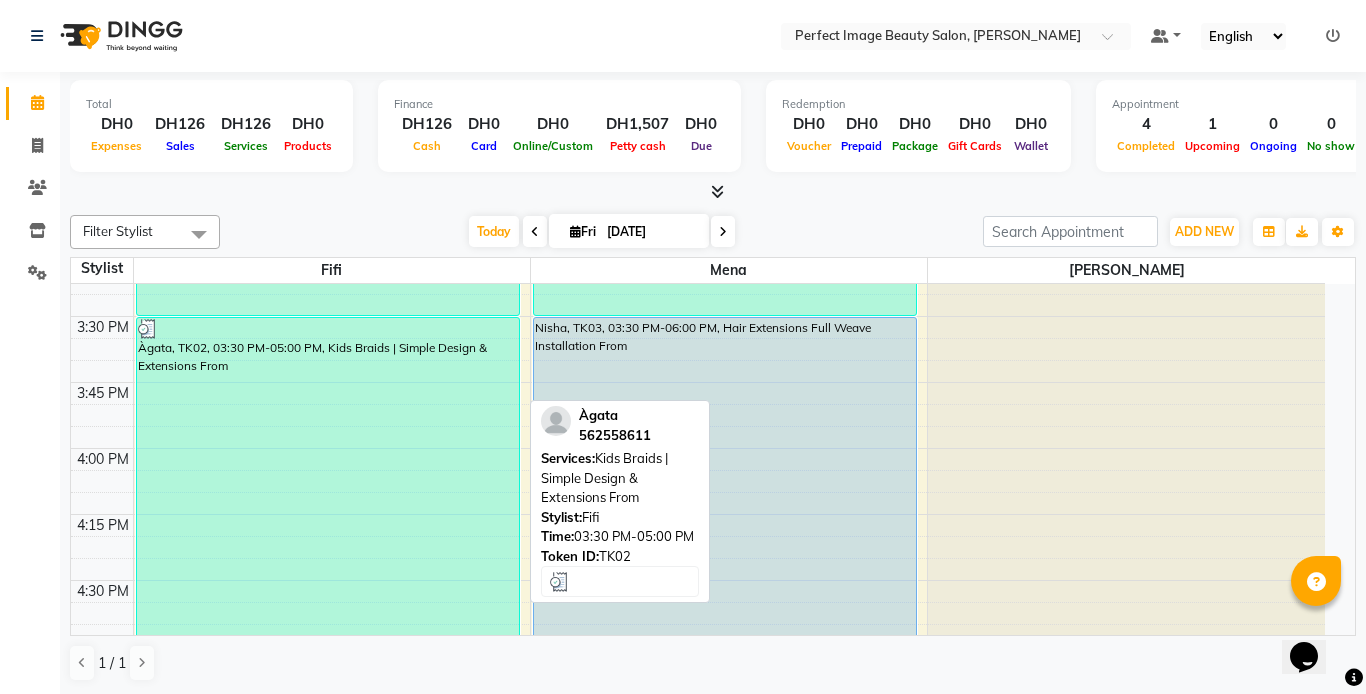select on "3" 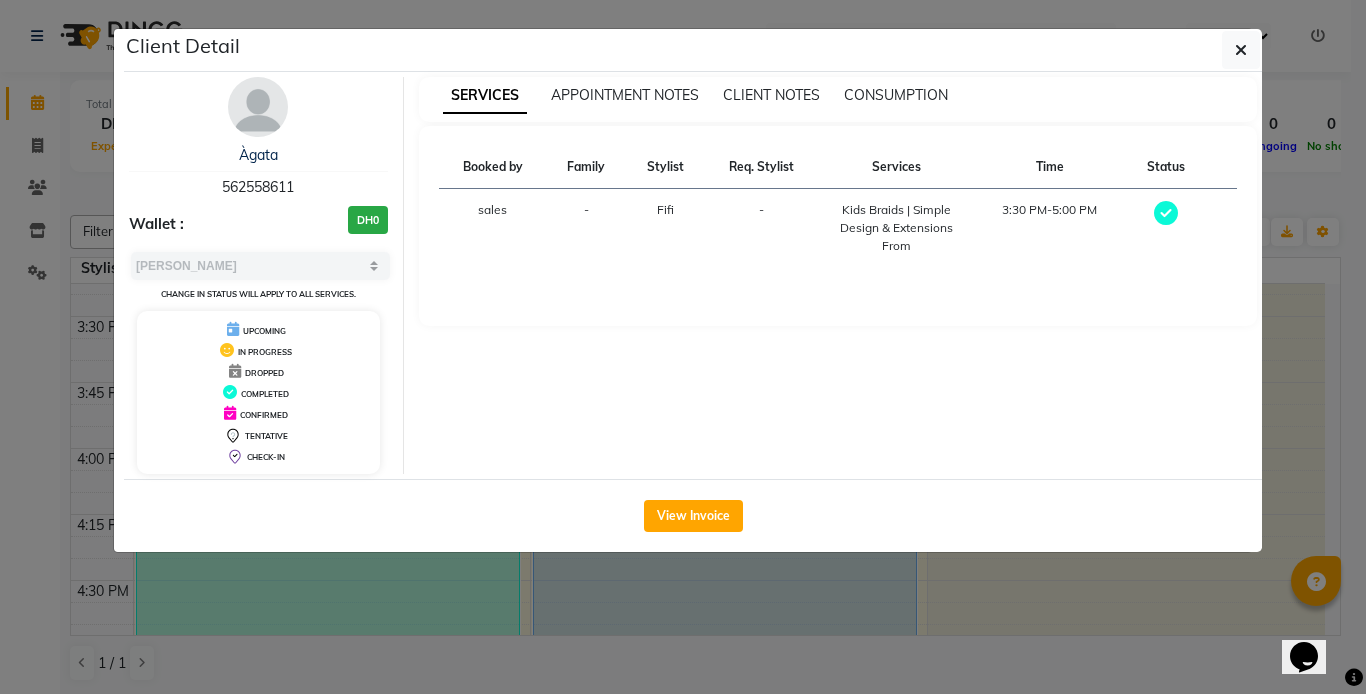 click on "Fifi" at bounding box center [665, 228] 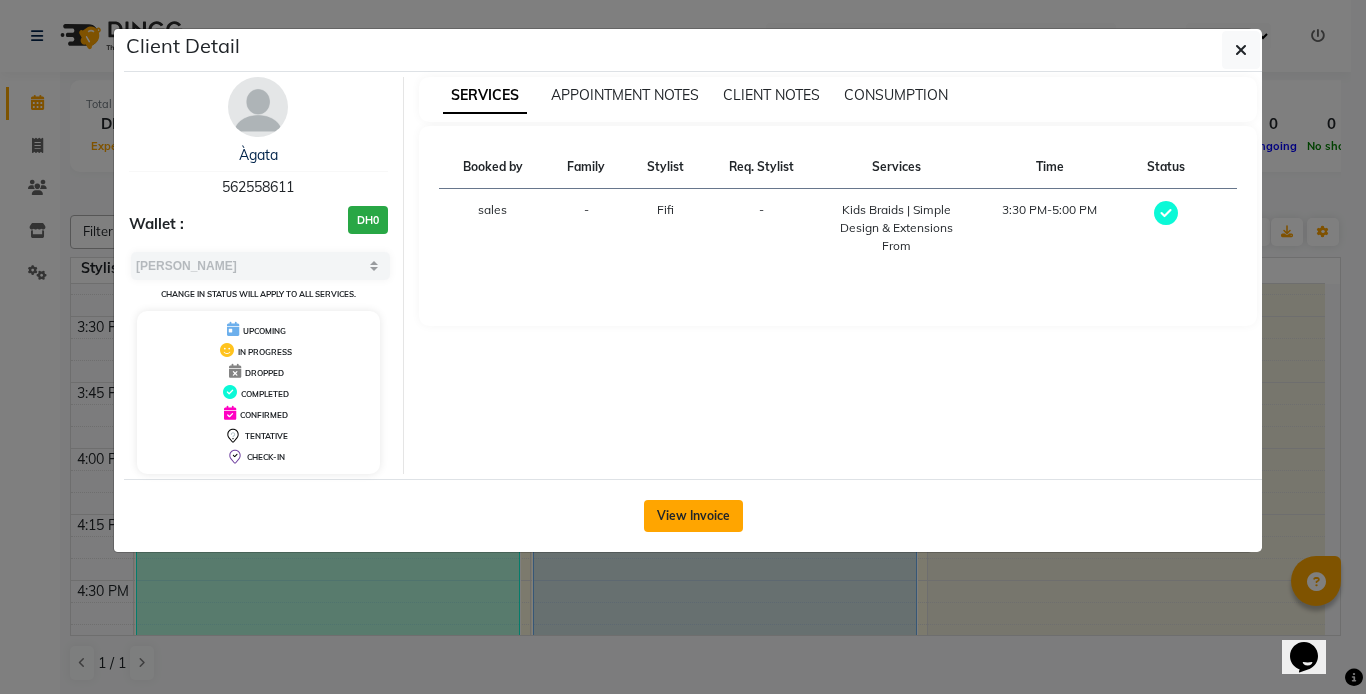 click on "View Invoice" 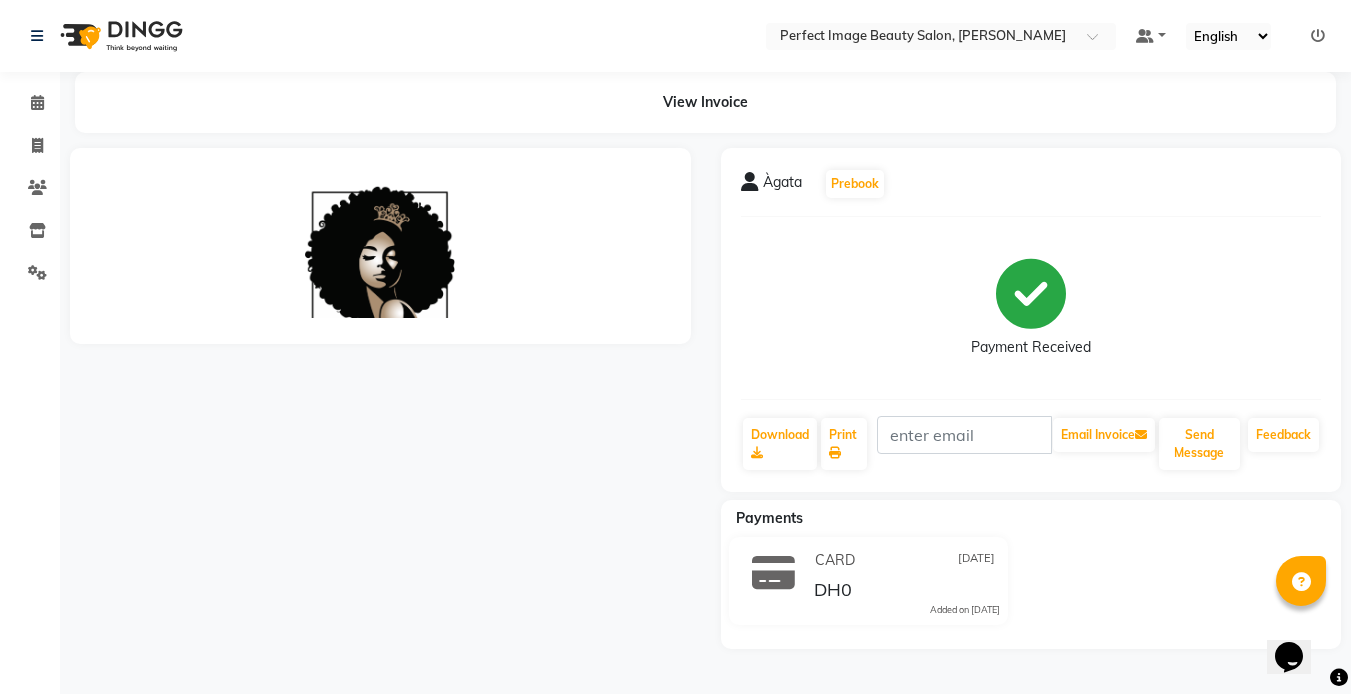 scroll, scrollTop: 0, scrollLeft: 0, axis: both 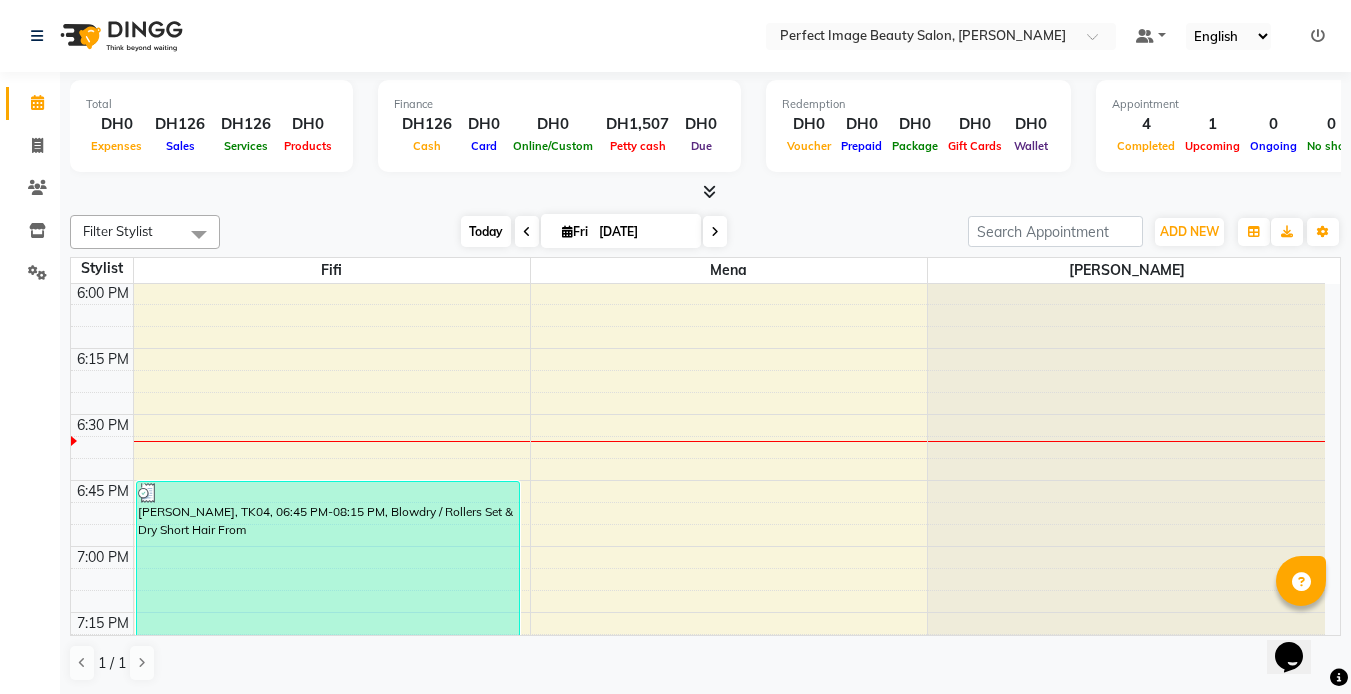 click on "Today" at bounding box center (486, 231) 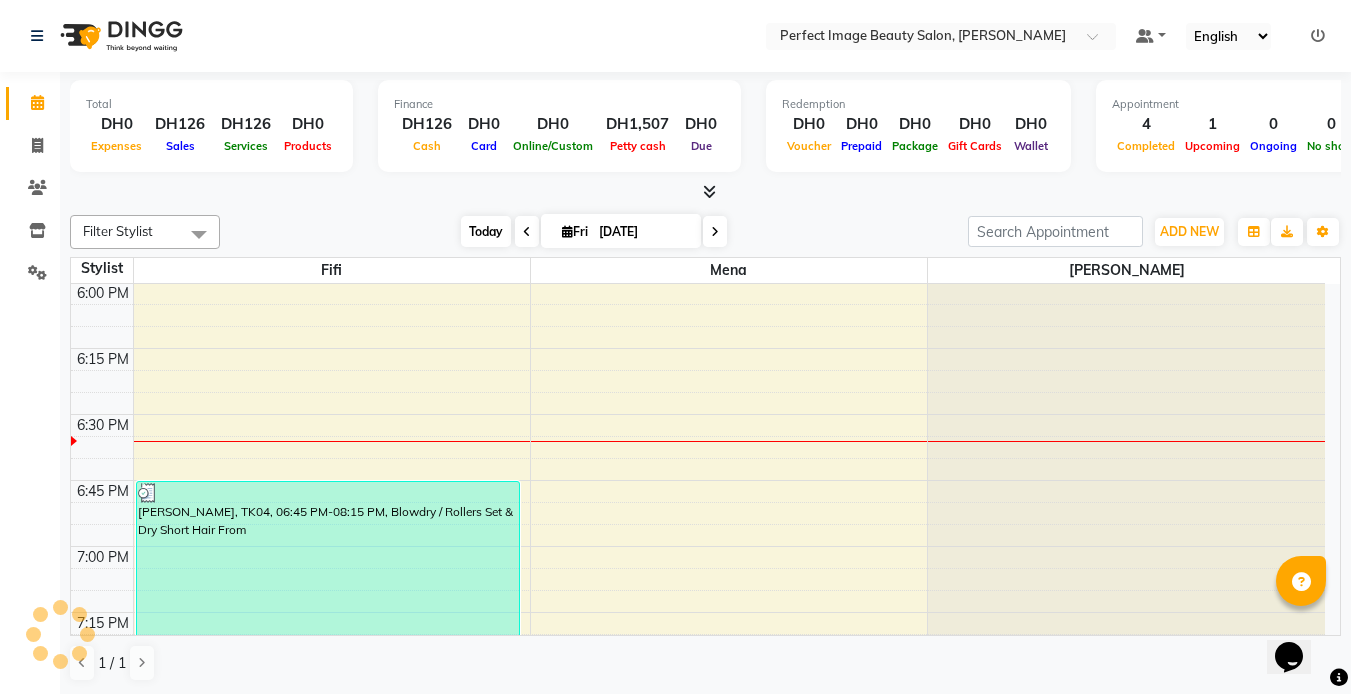 scroll, scrollTop: 1321, scrollLeft: 0, axis: vertical 